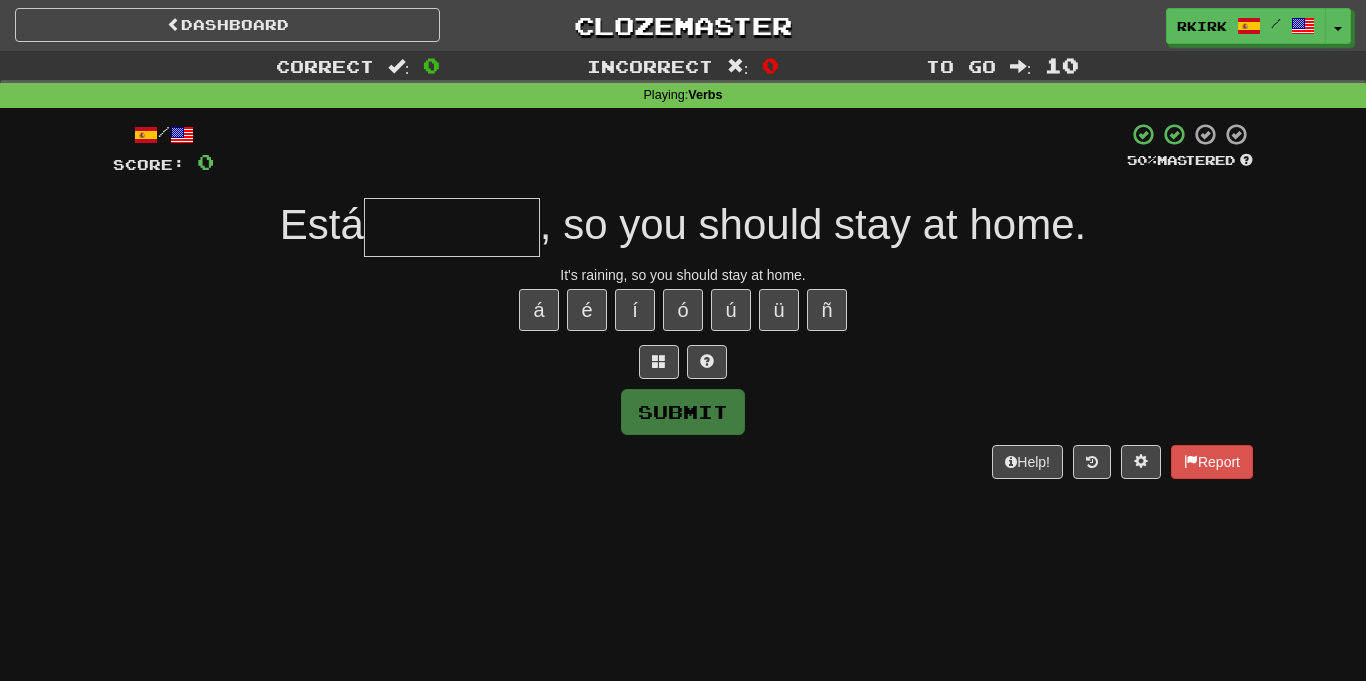 scroll, scrollTop: 0, scrollLeft: 0, axis: both 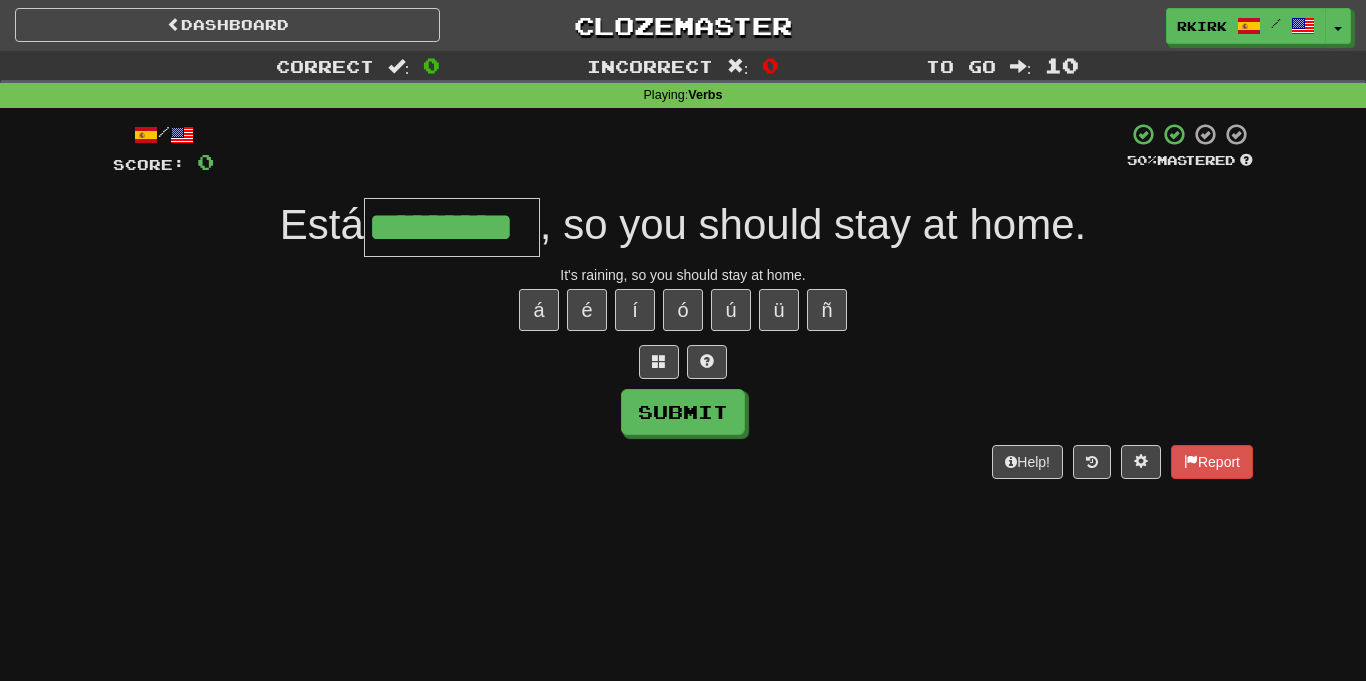 type on "*********" 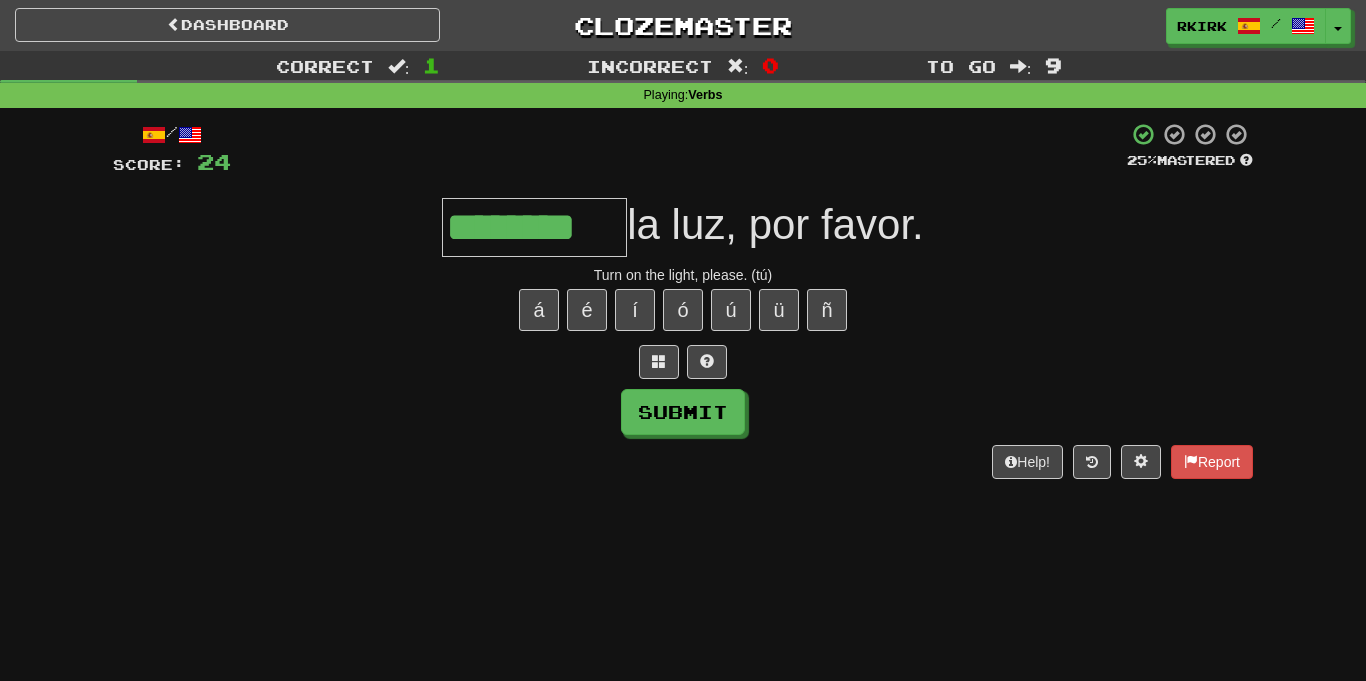 type on "********" 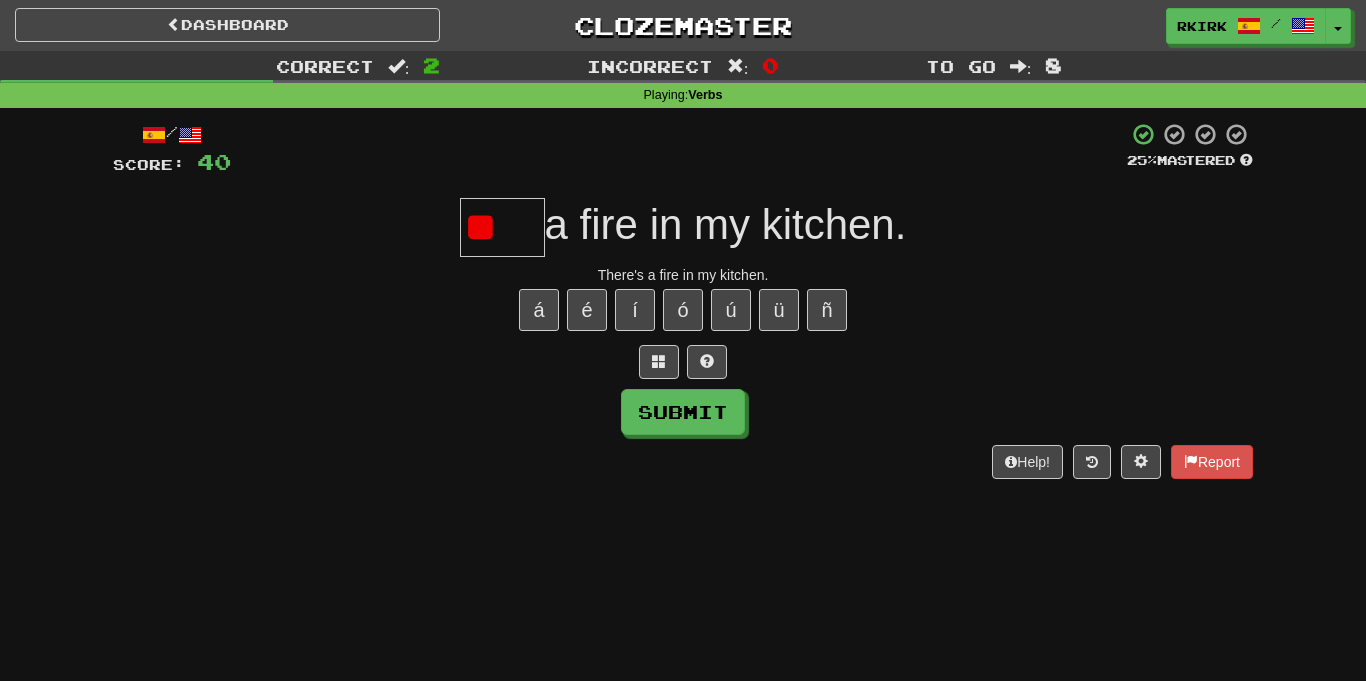 type on "*" 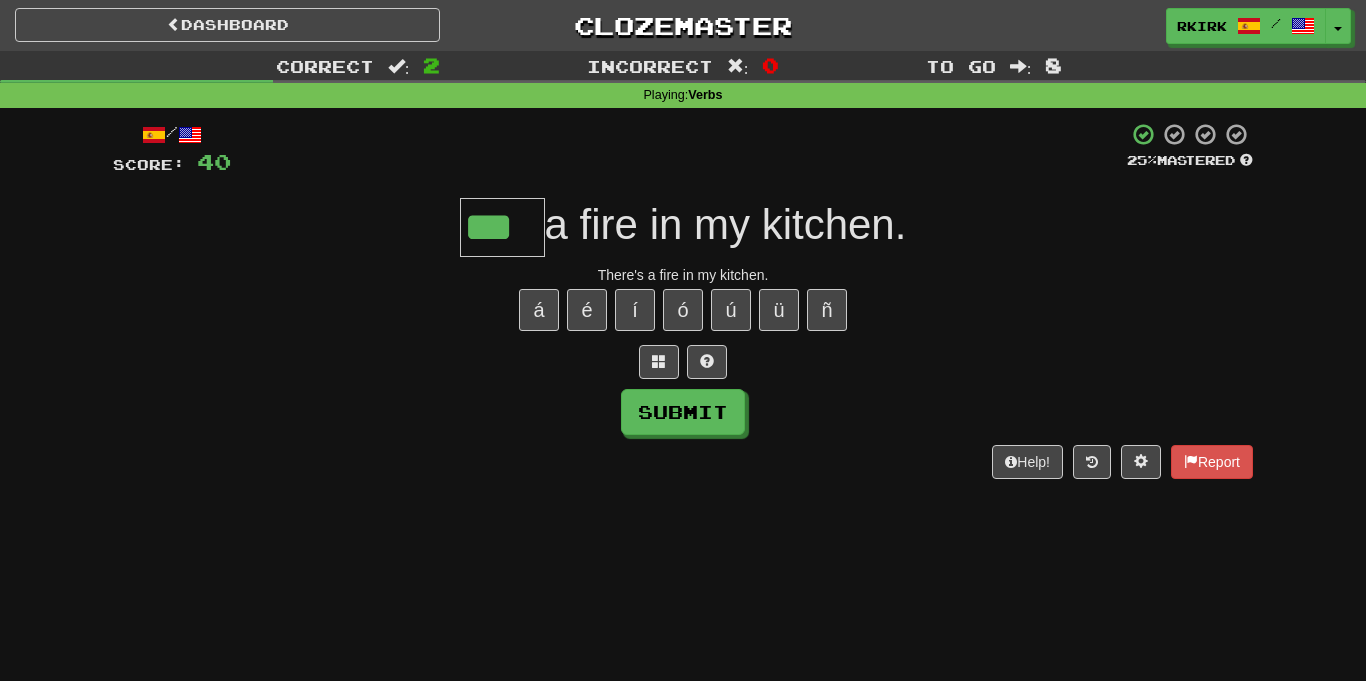 type on "***" 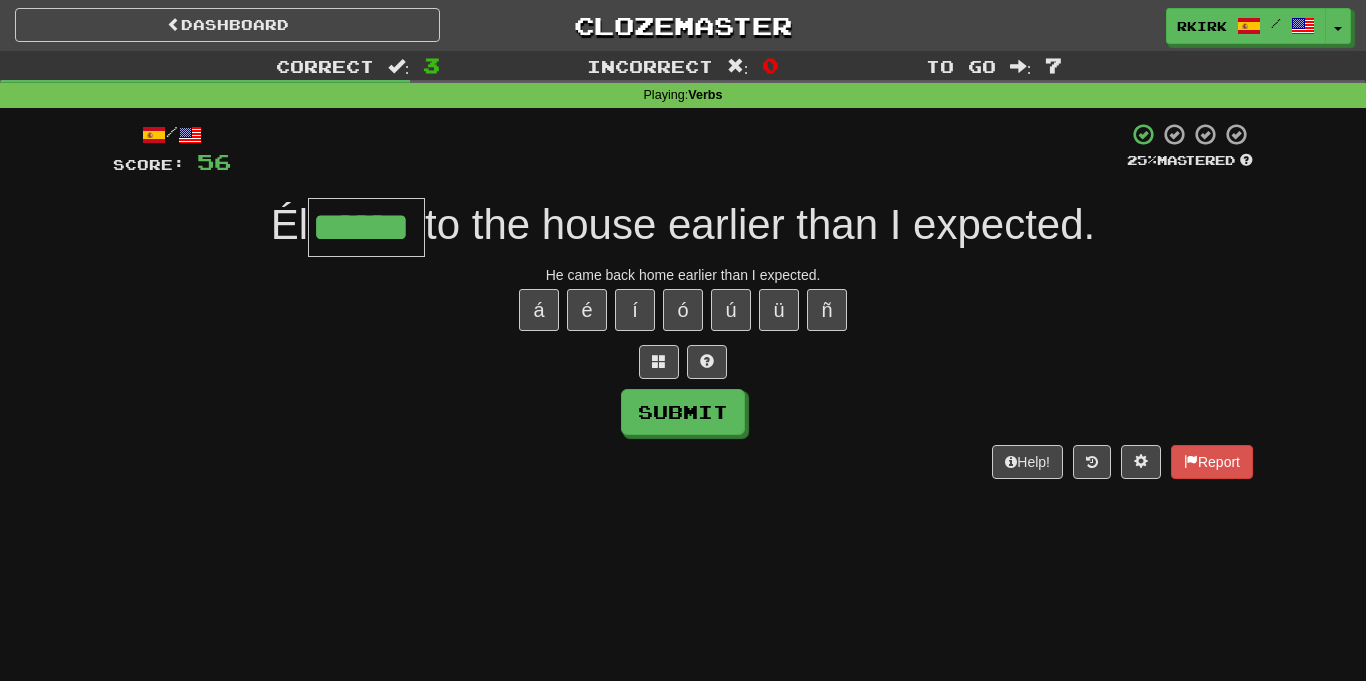 type on "******" 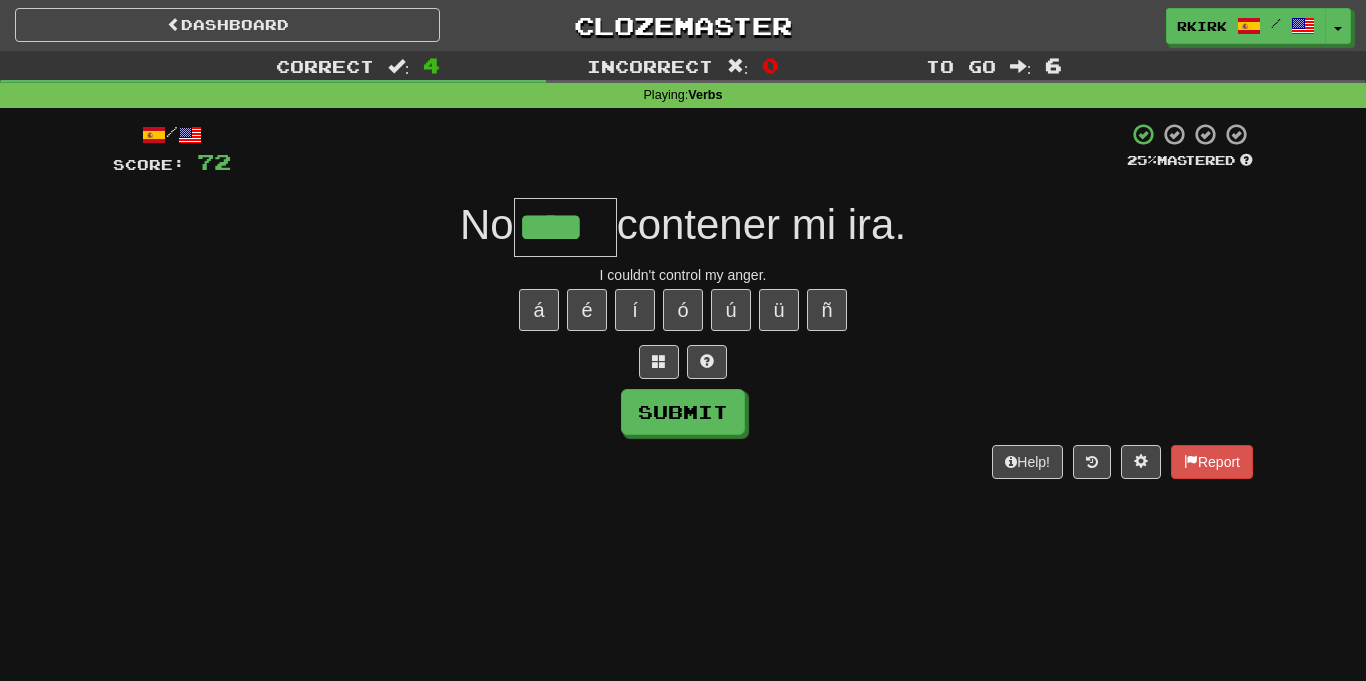 type on "****" 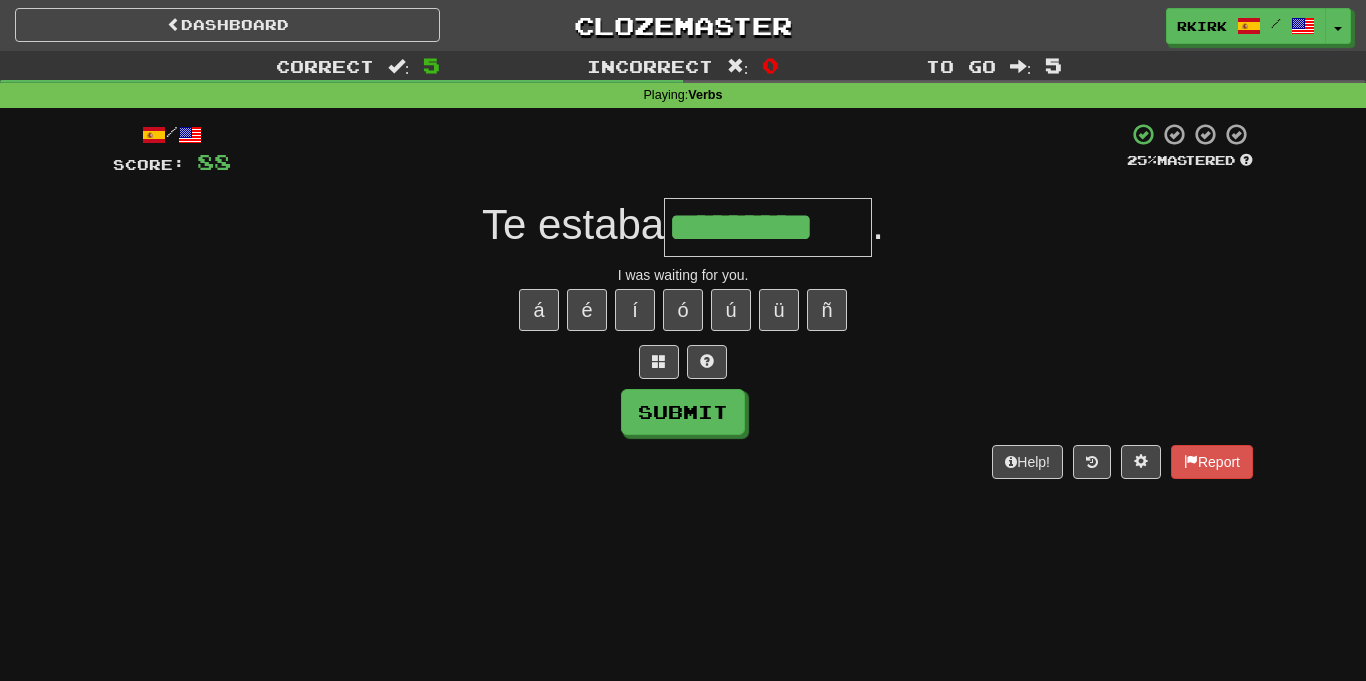 type on "*********" 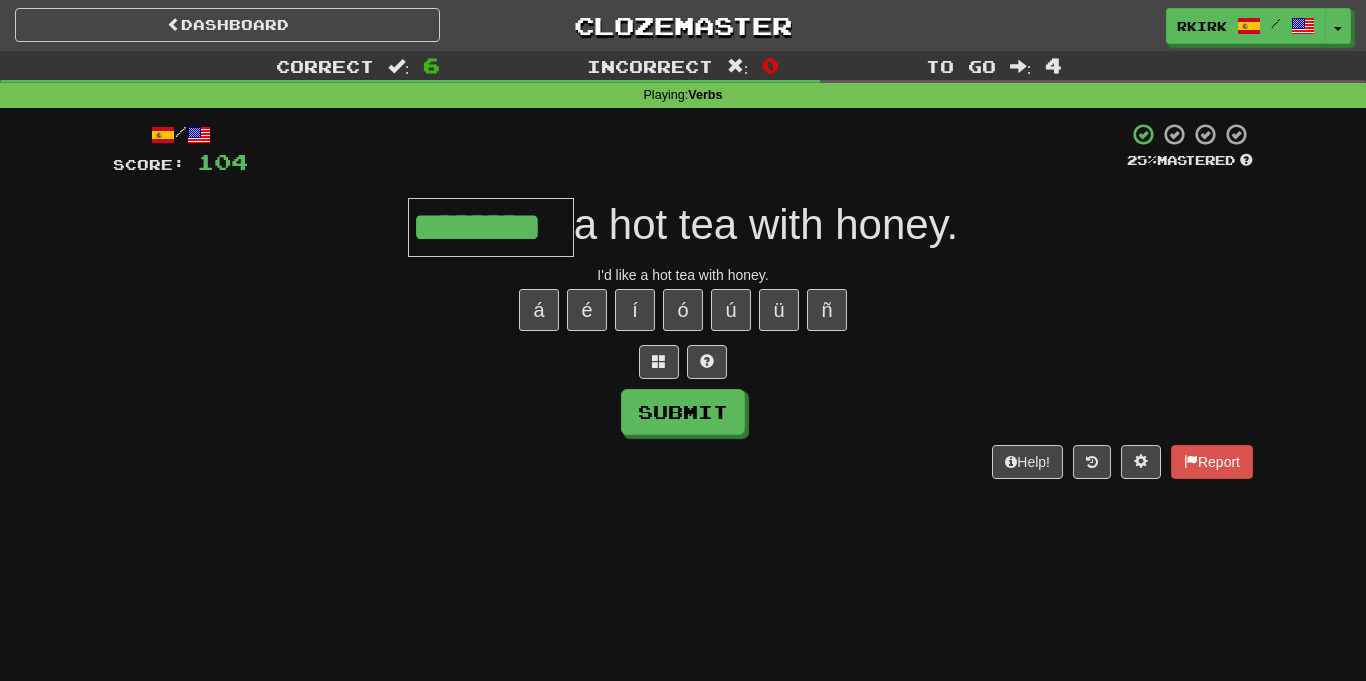 type on "********" 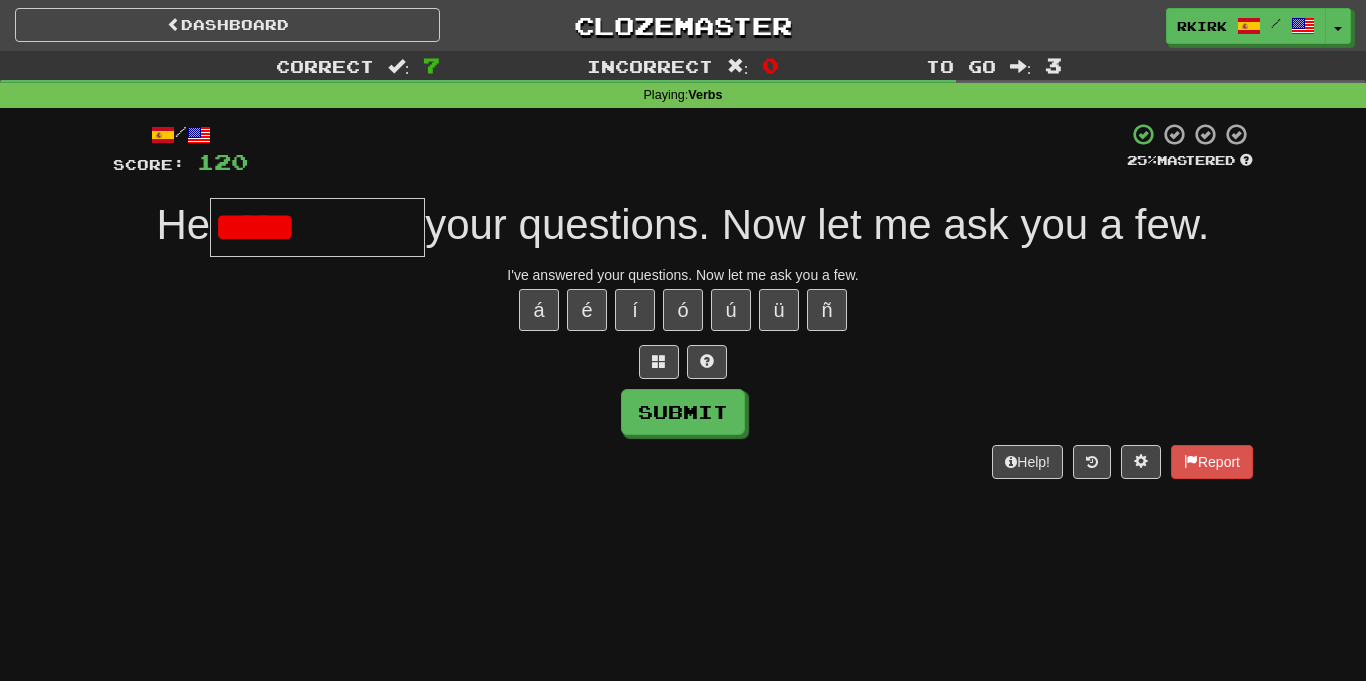 type on "******" 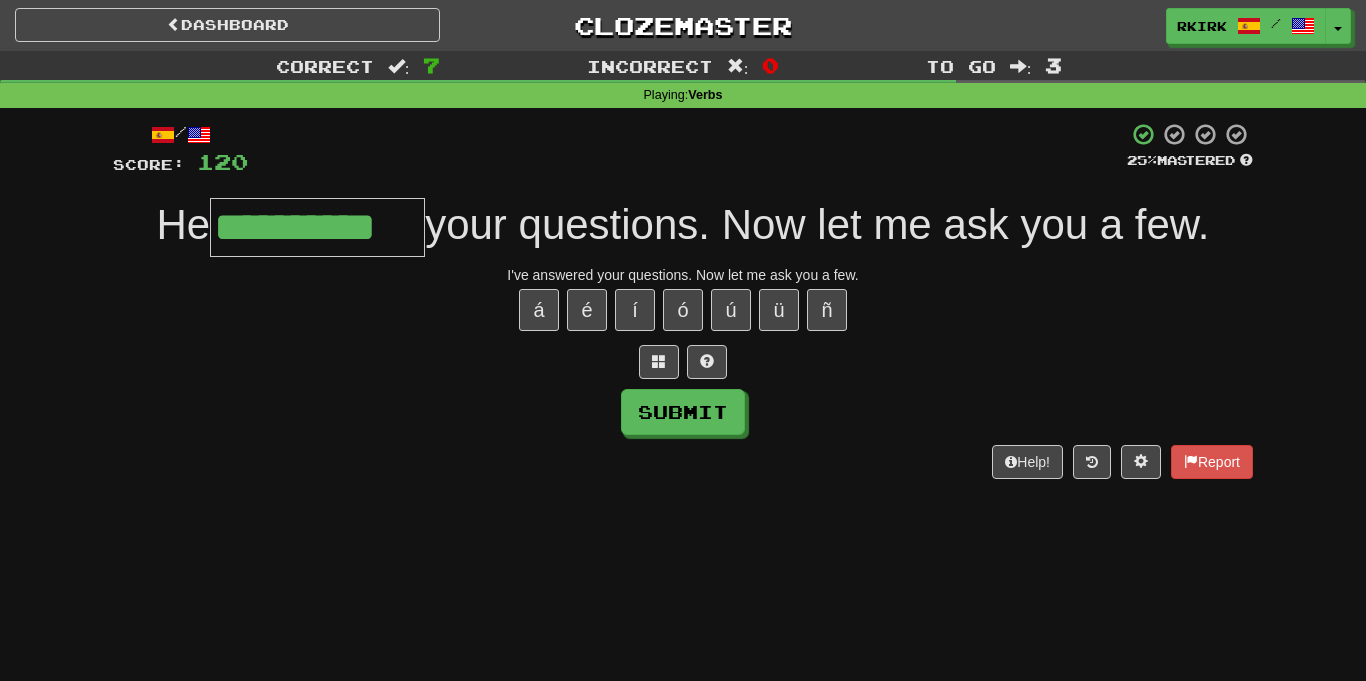 type on "**********" 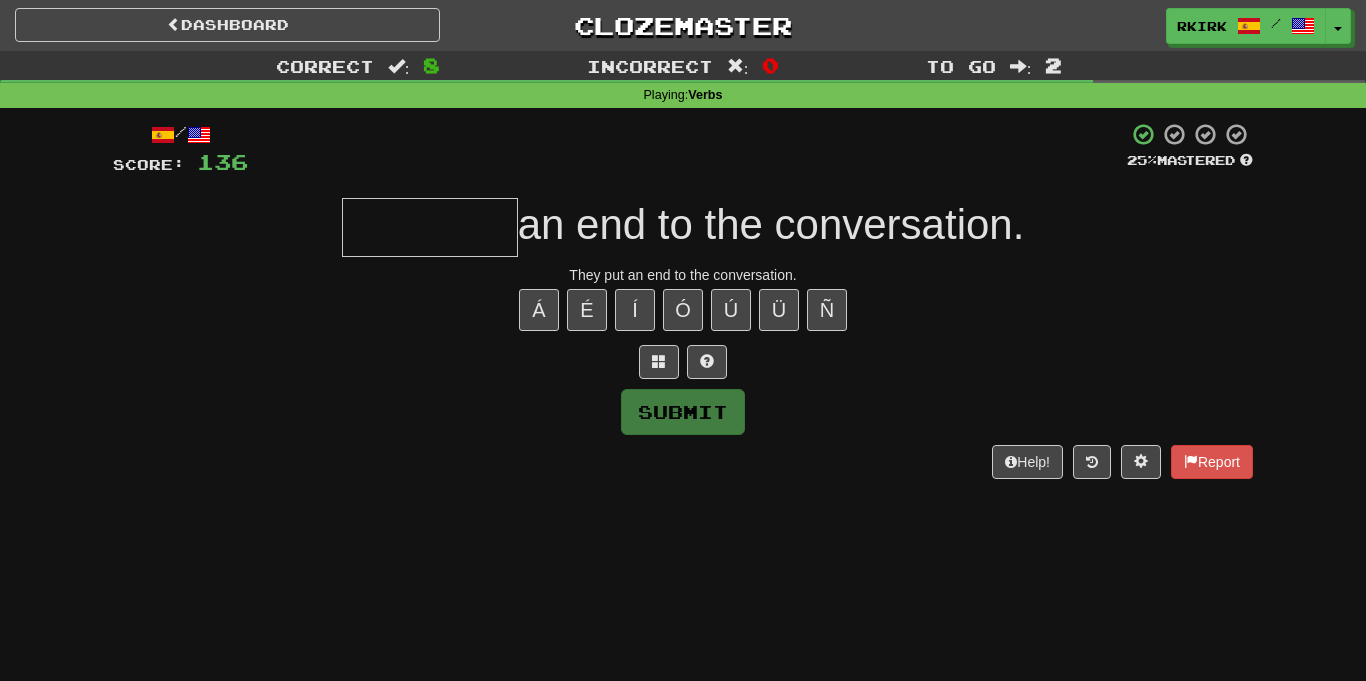 type on "*" 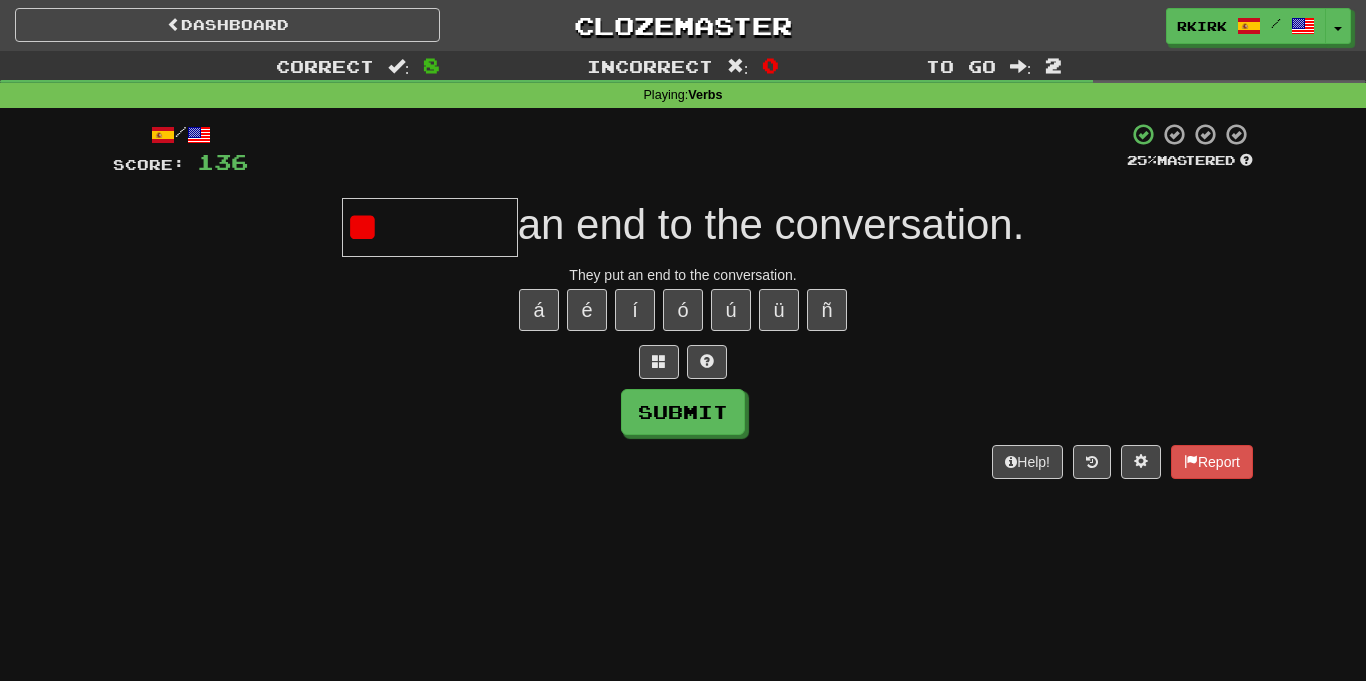 type on "*" 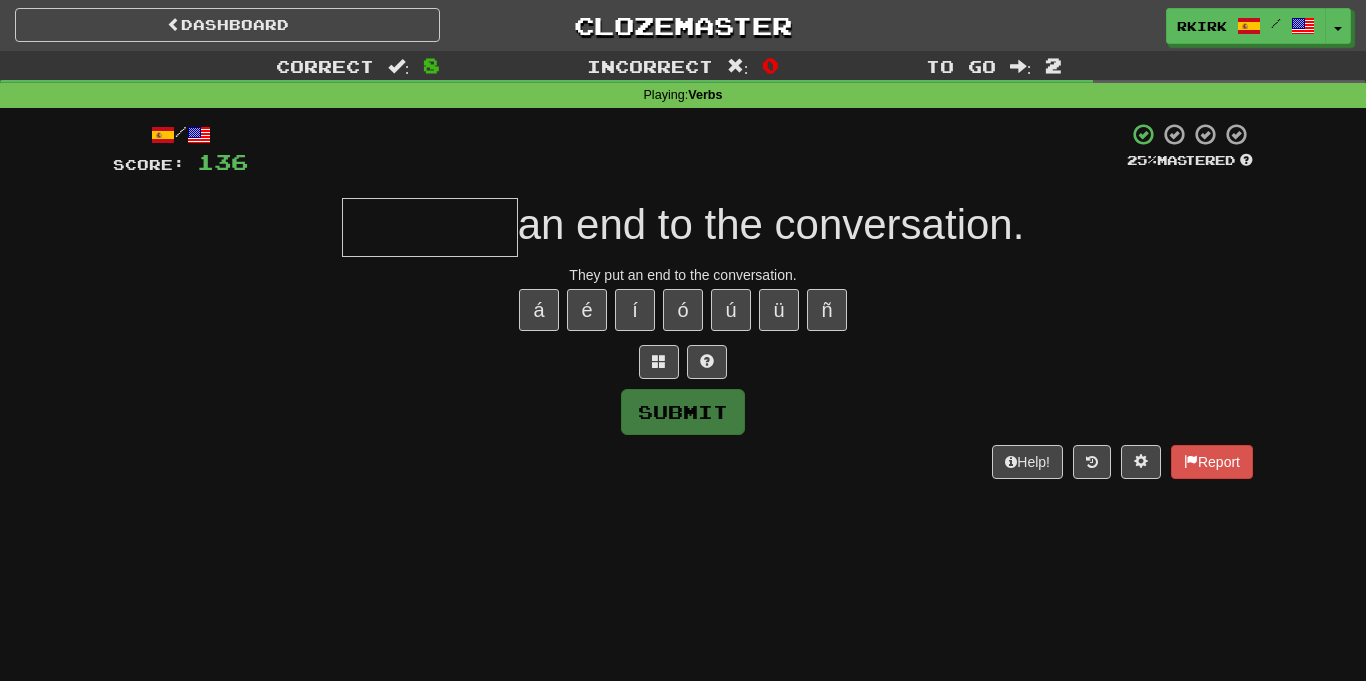 type on "*" 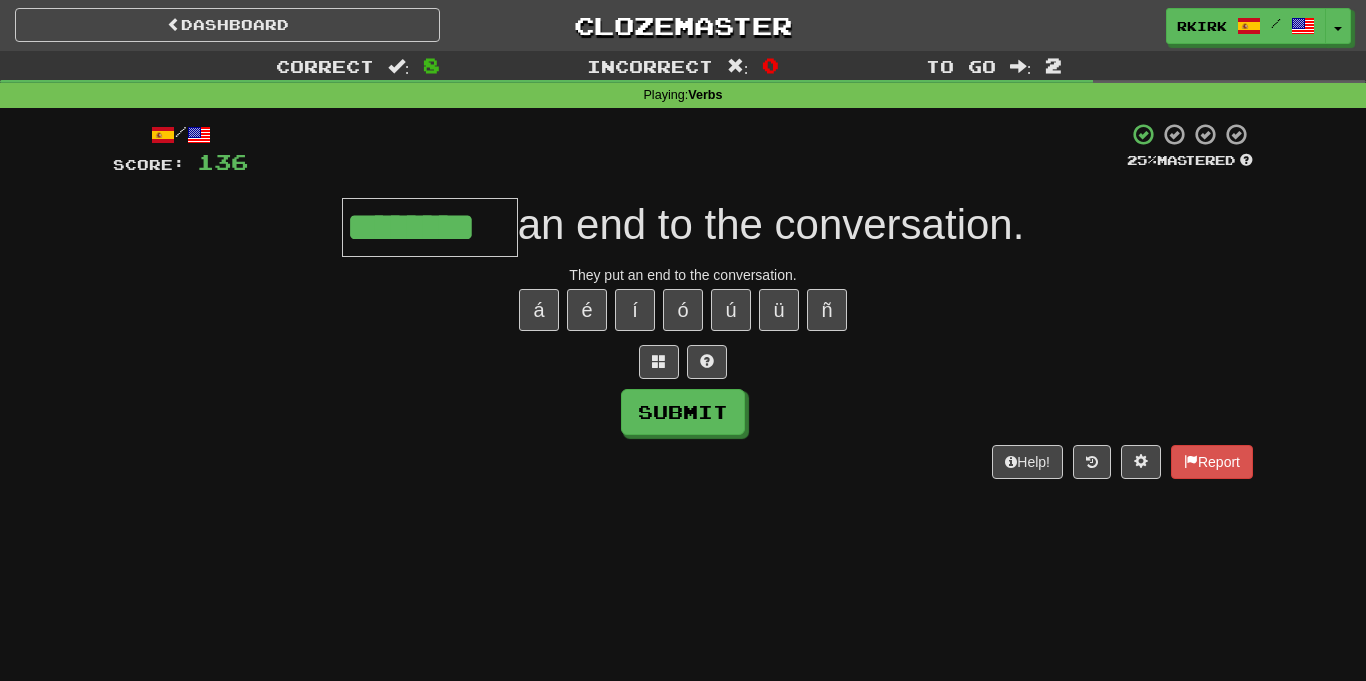 type on "********" 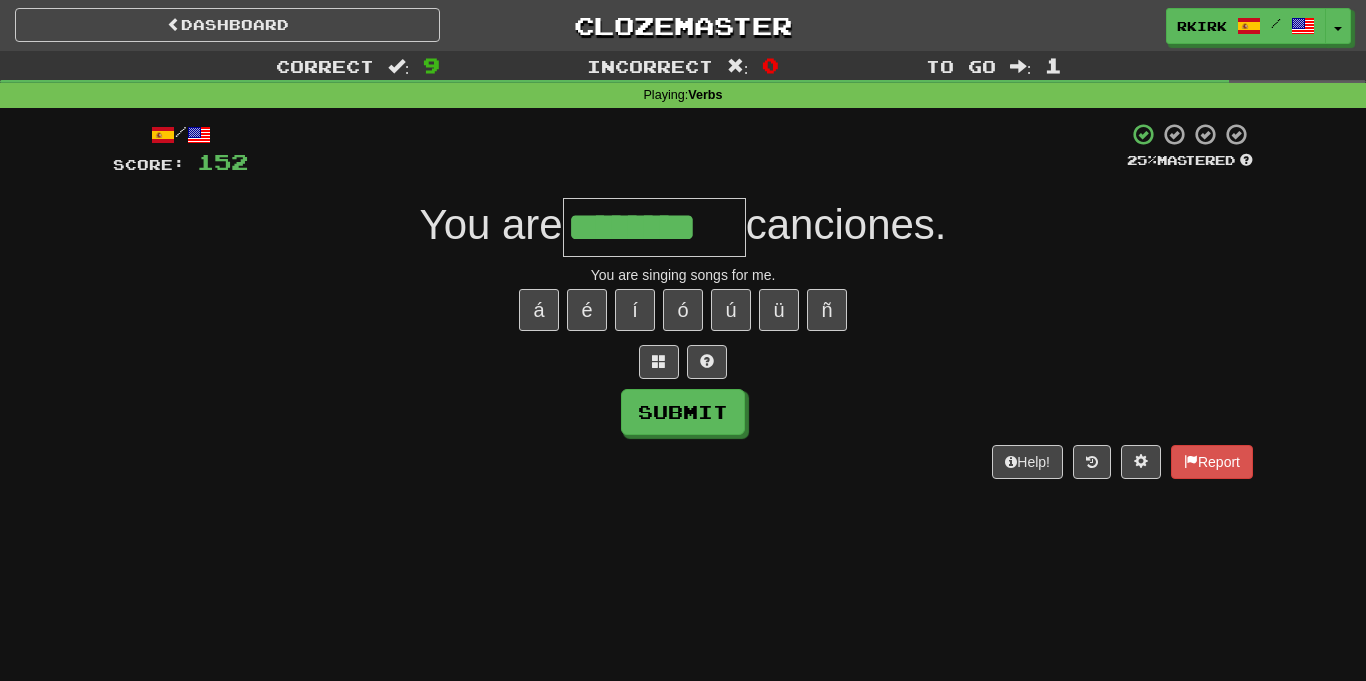 type on "********" 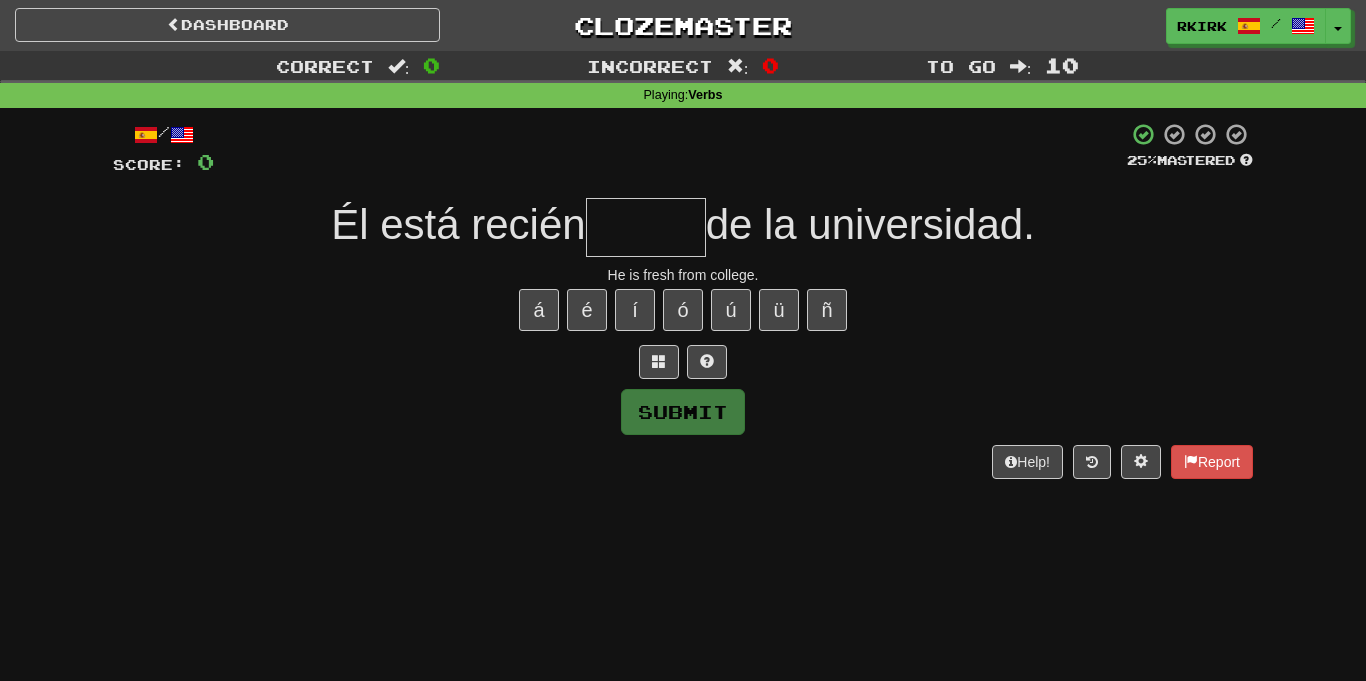 type on "*" 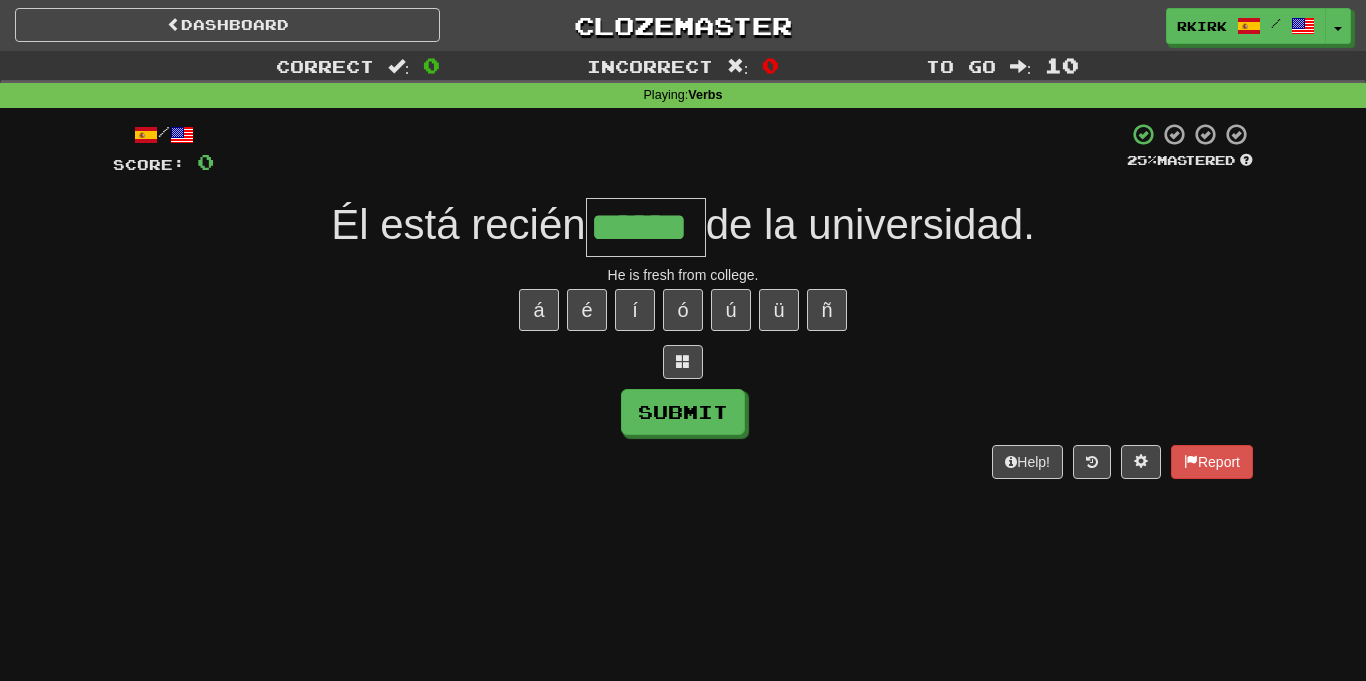 type on "******" 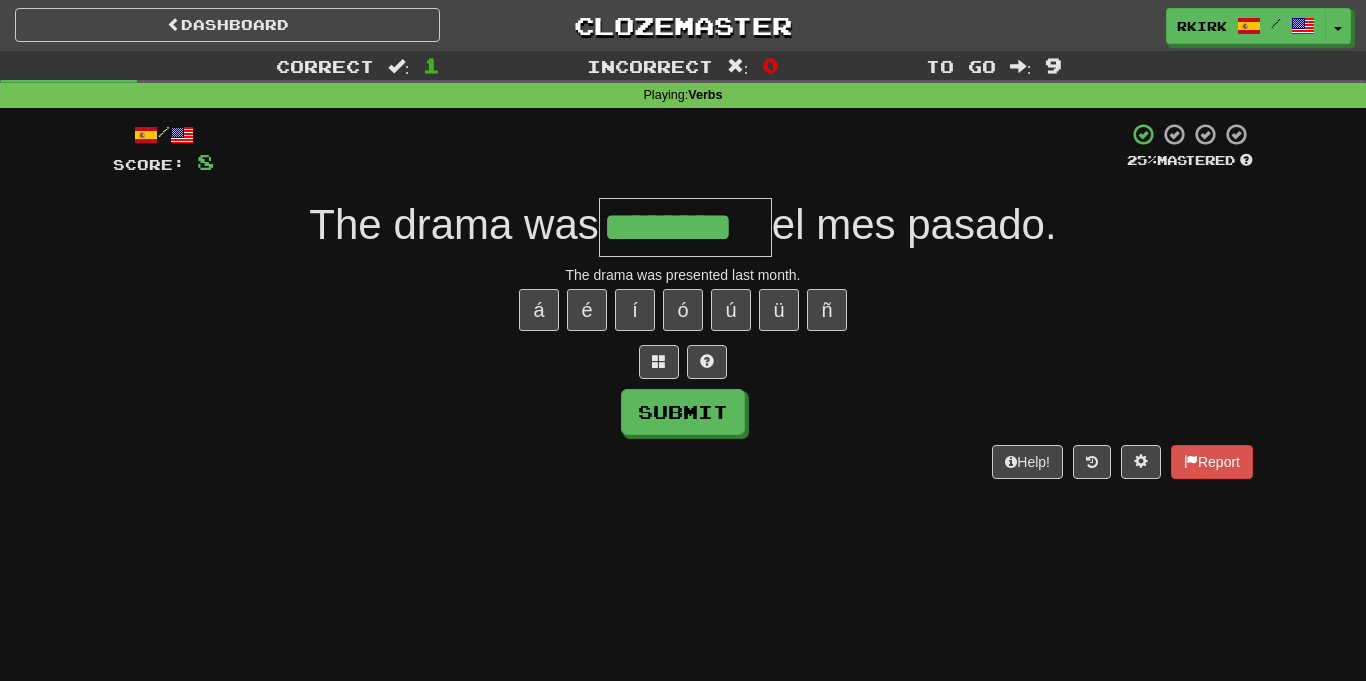 type on "********" 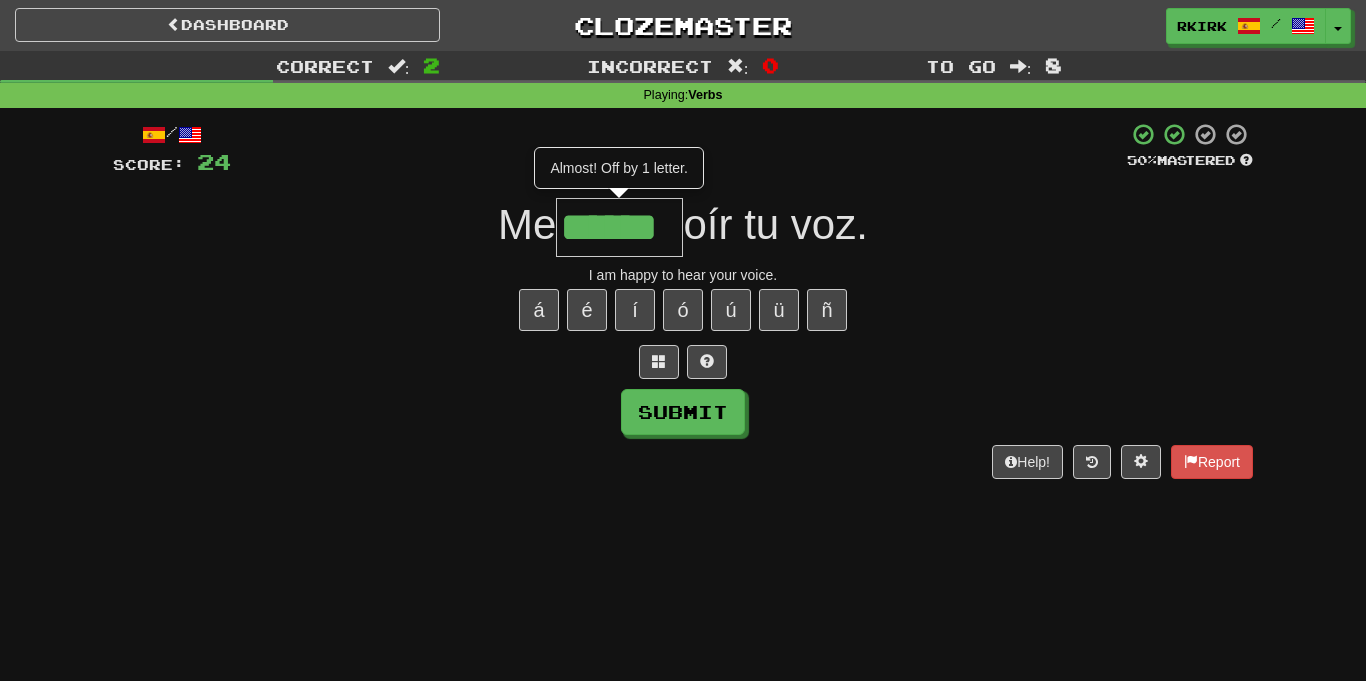 type on "******" 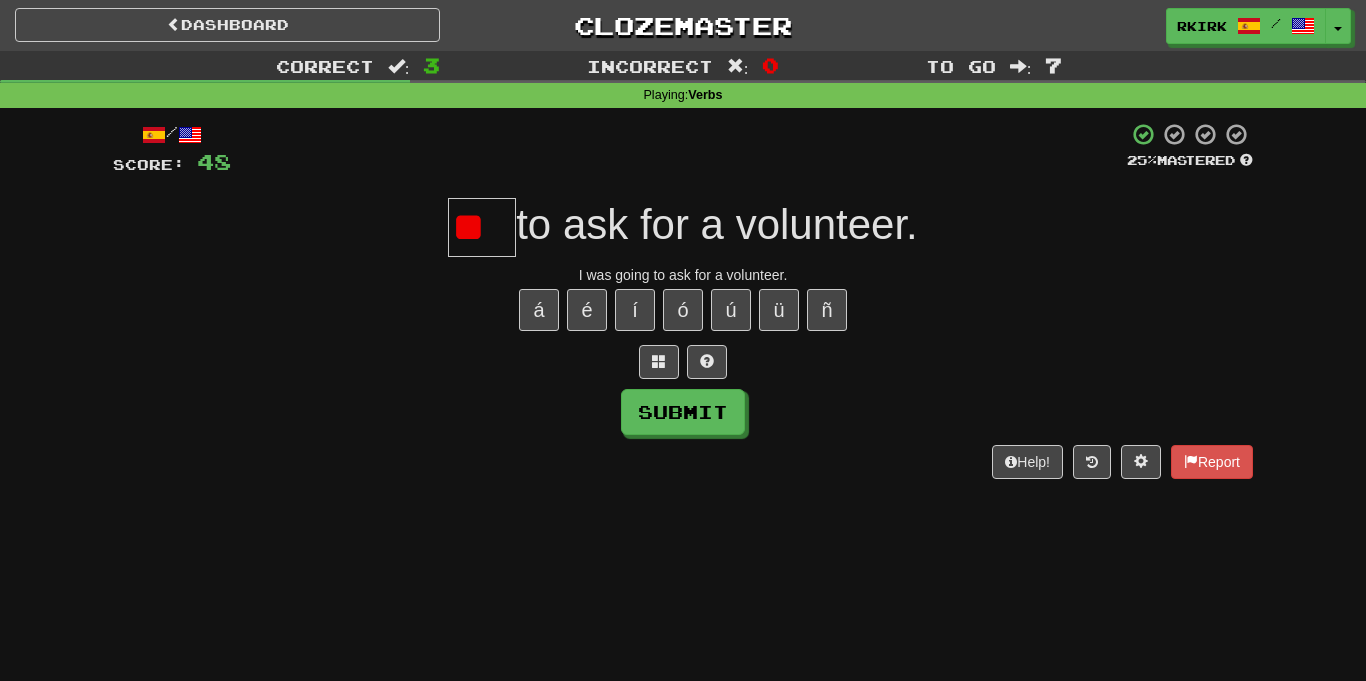 type on "*" 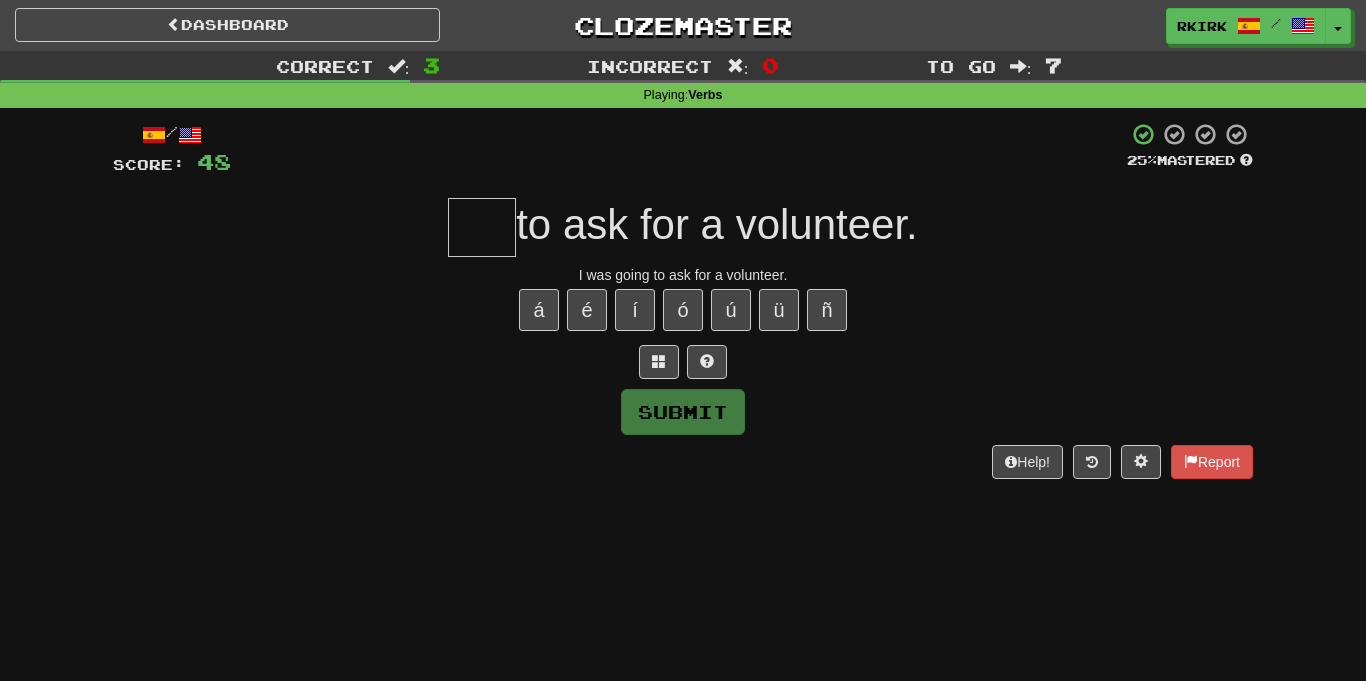 type on "*" 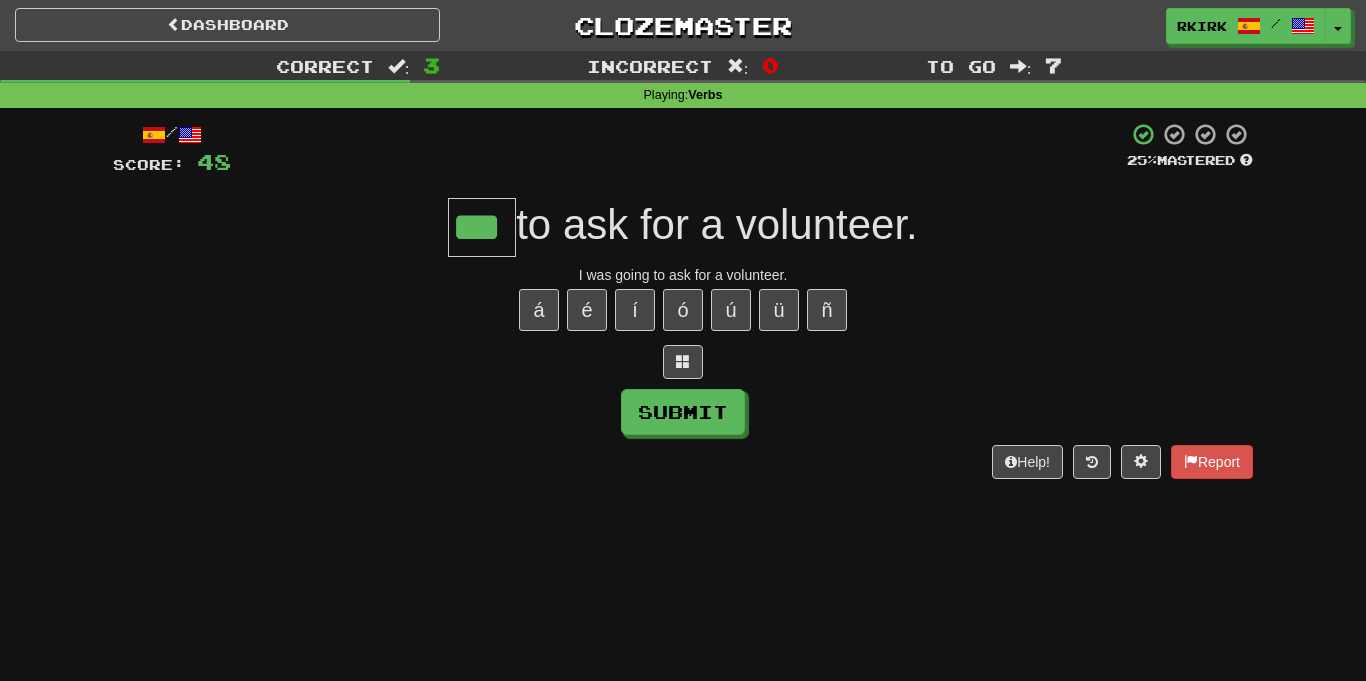 type on "***" 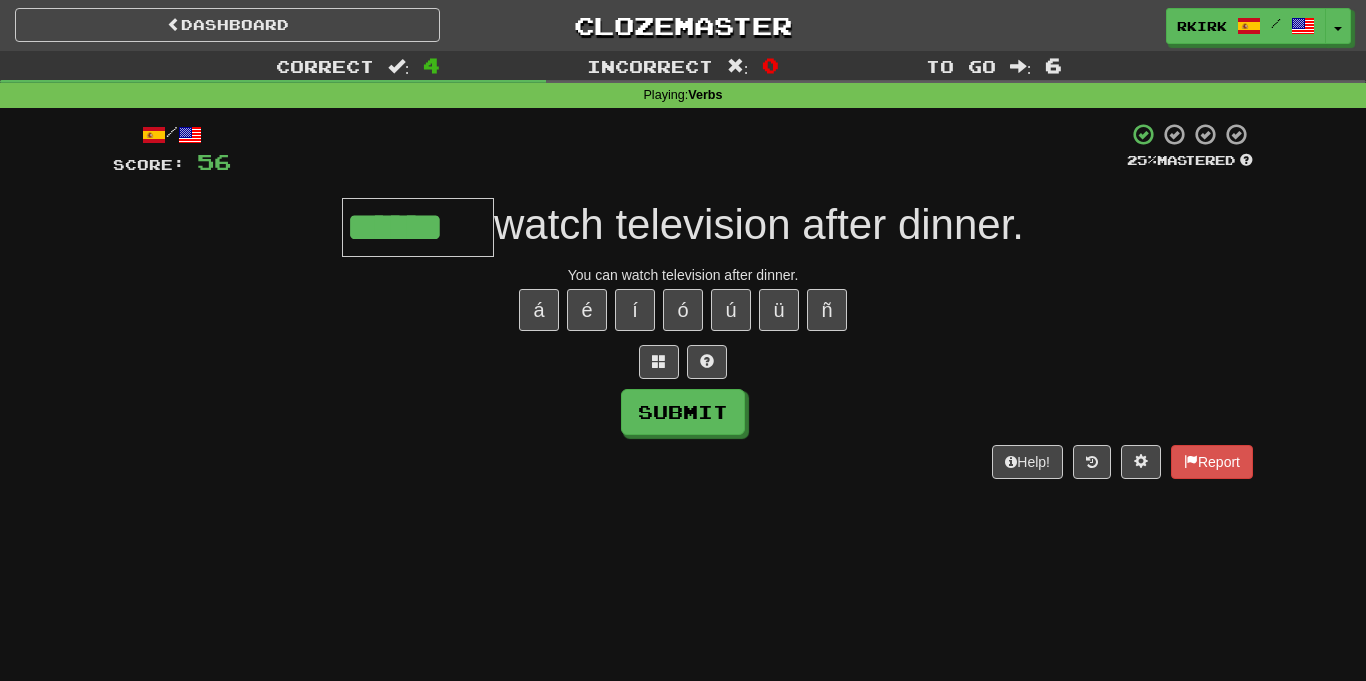 type on "******" 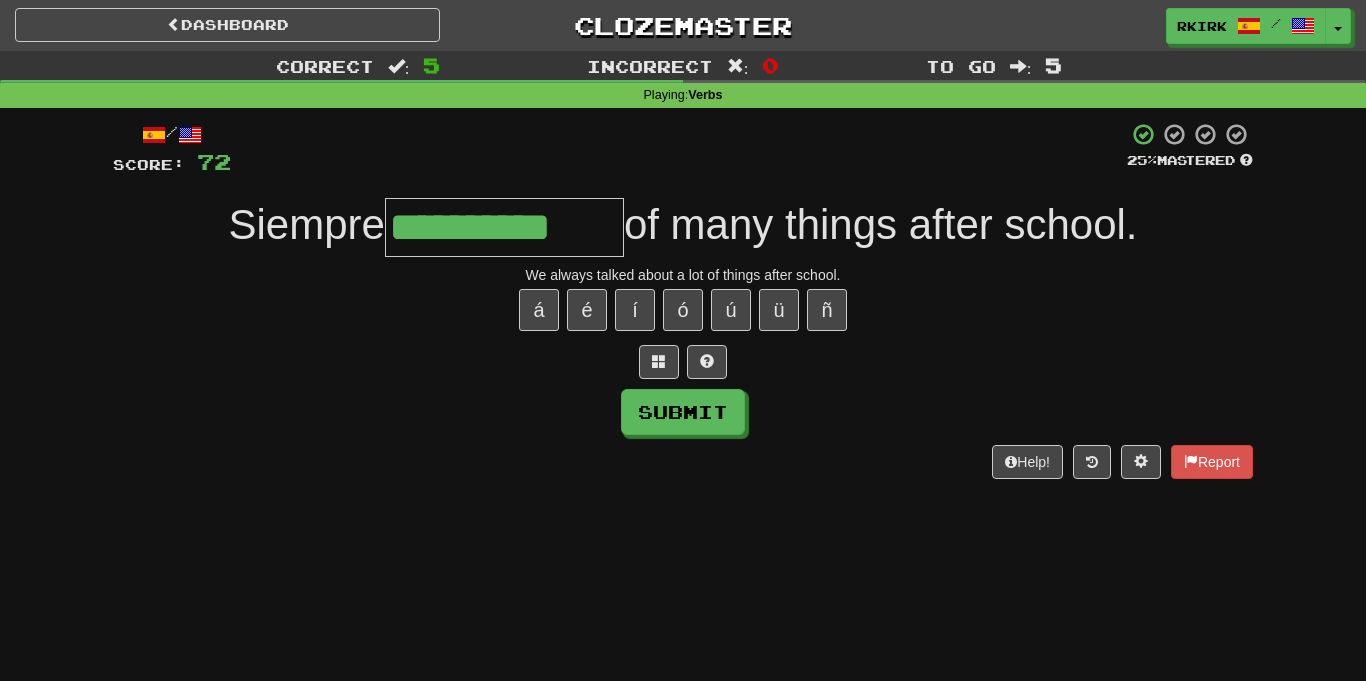 type on "**********" 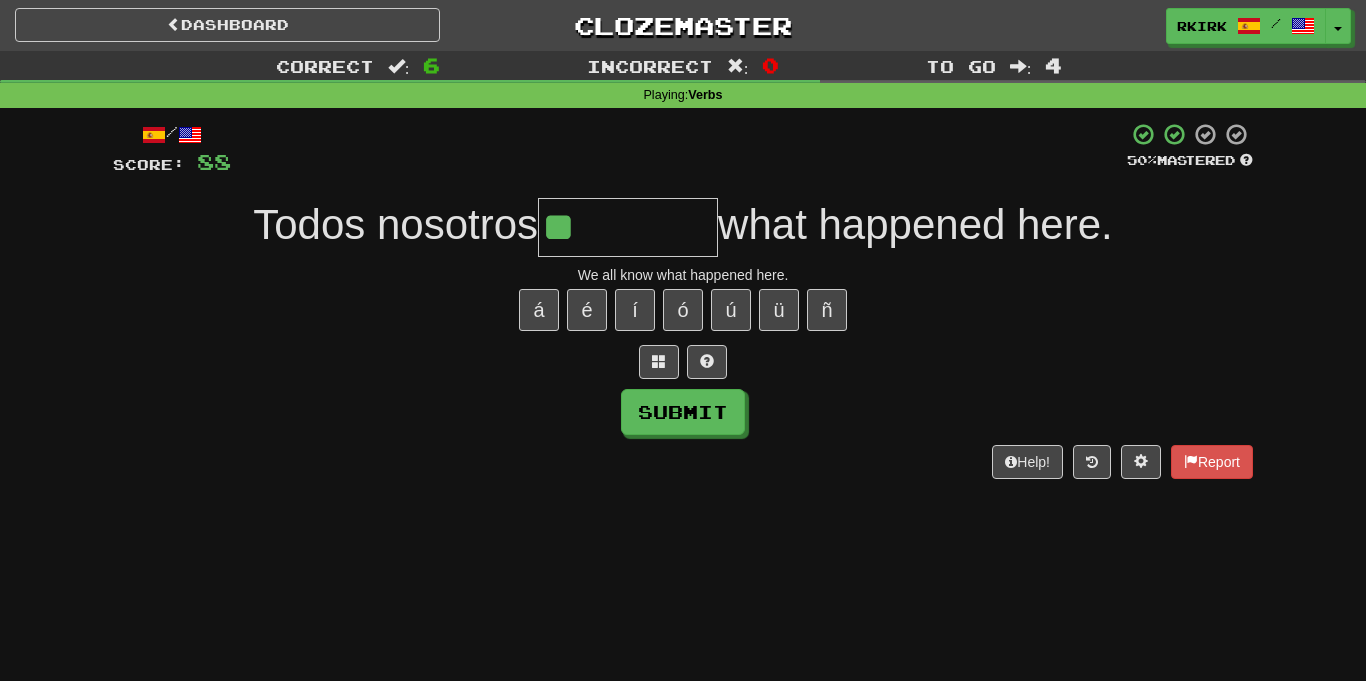 type on "*" 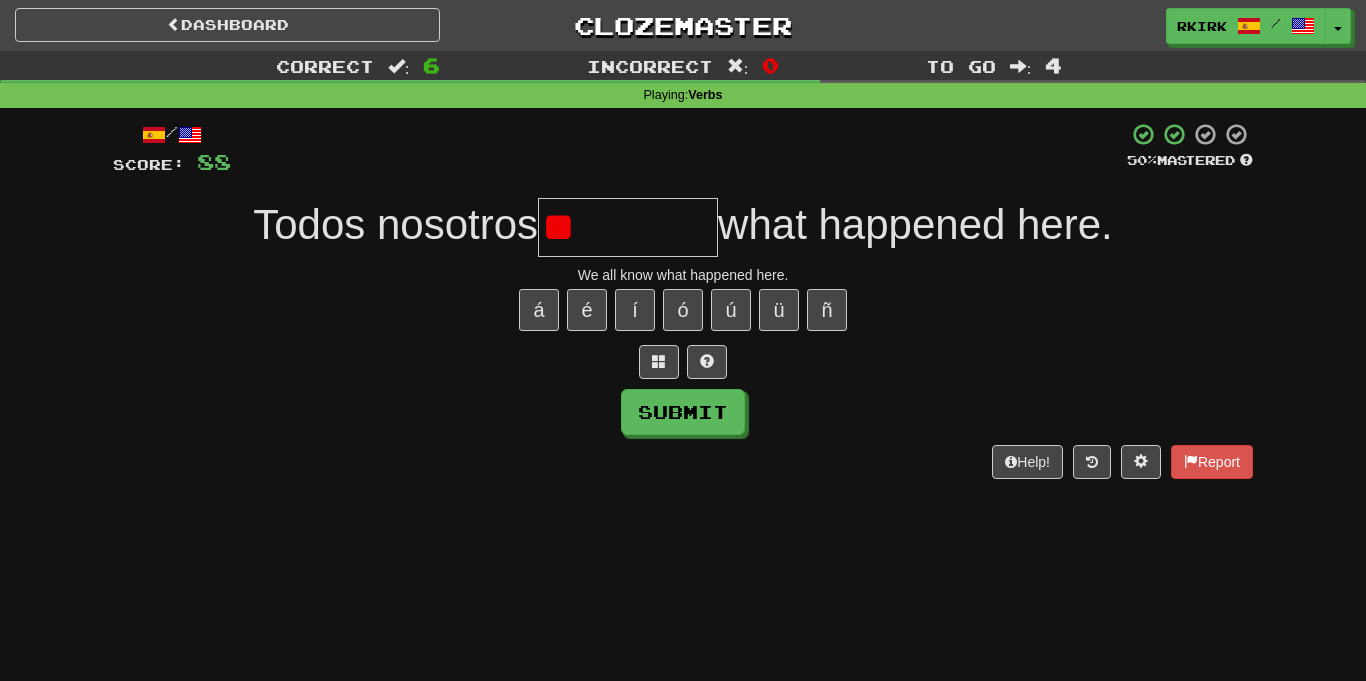 type on "*" 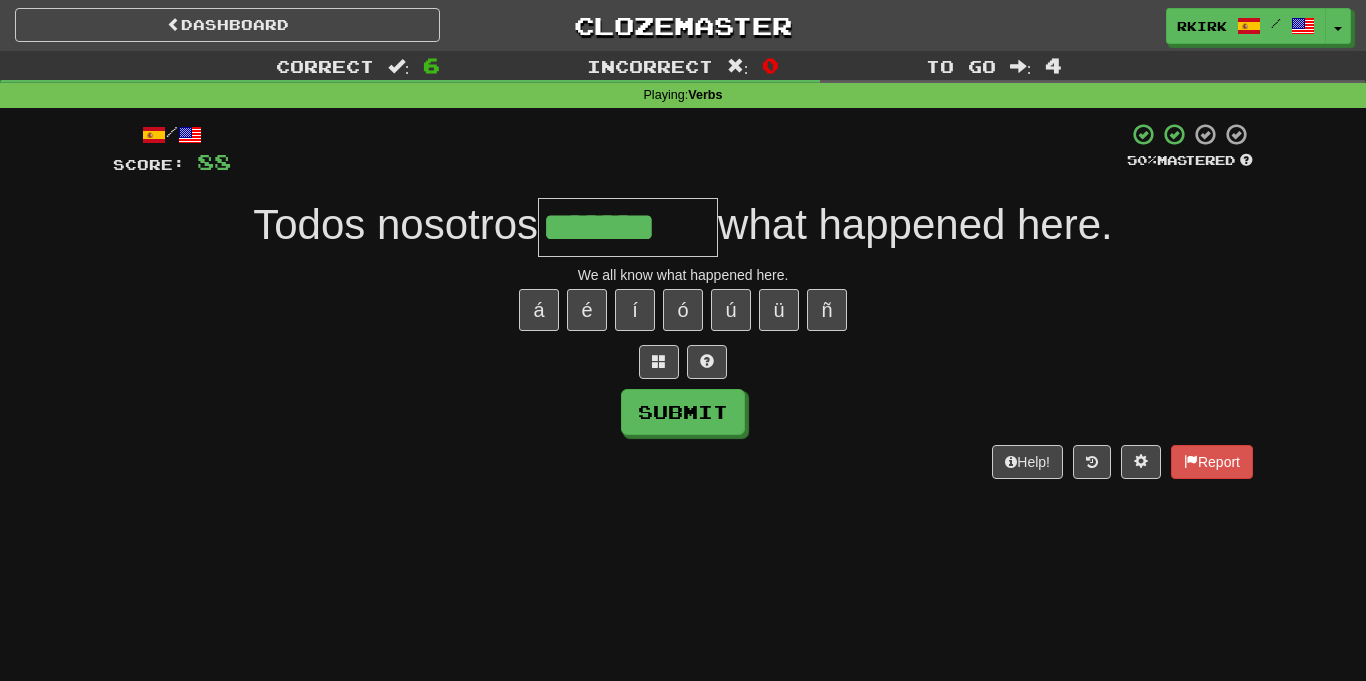 type on "*******" 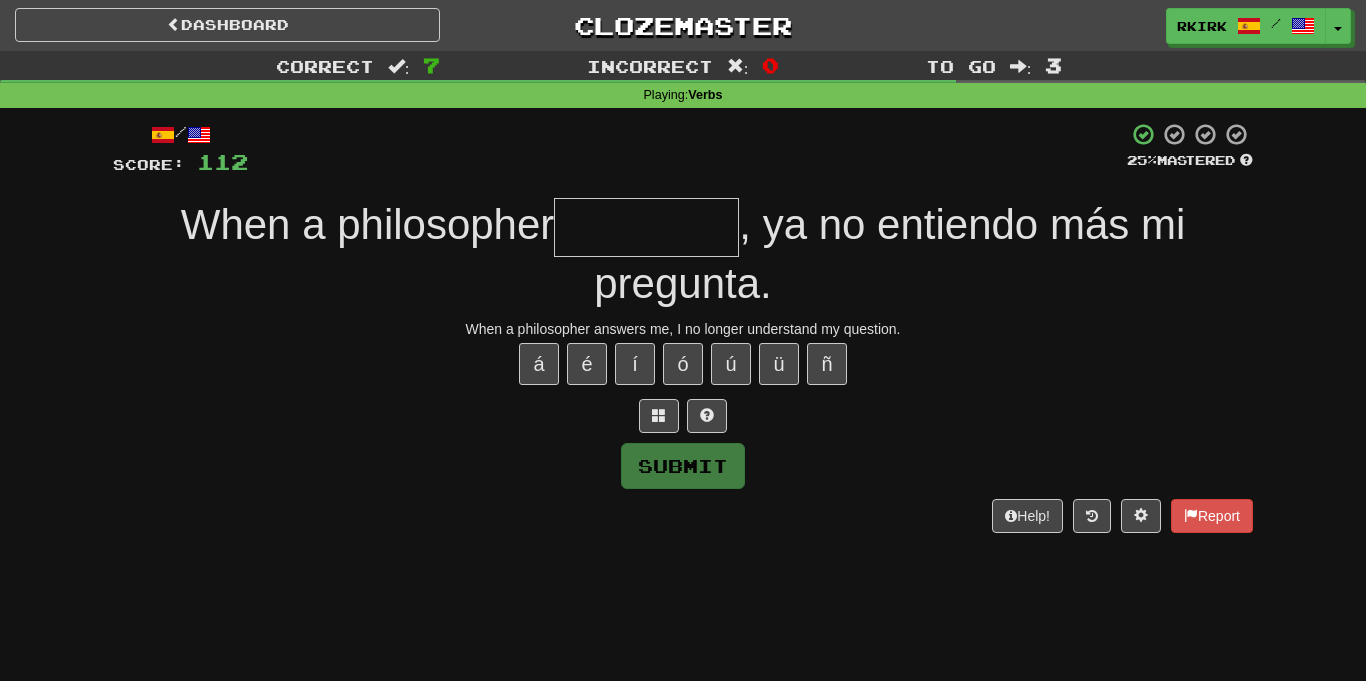 type on "*" 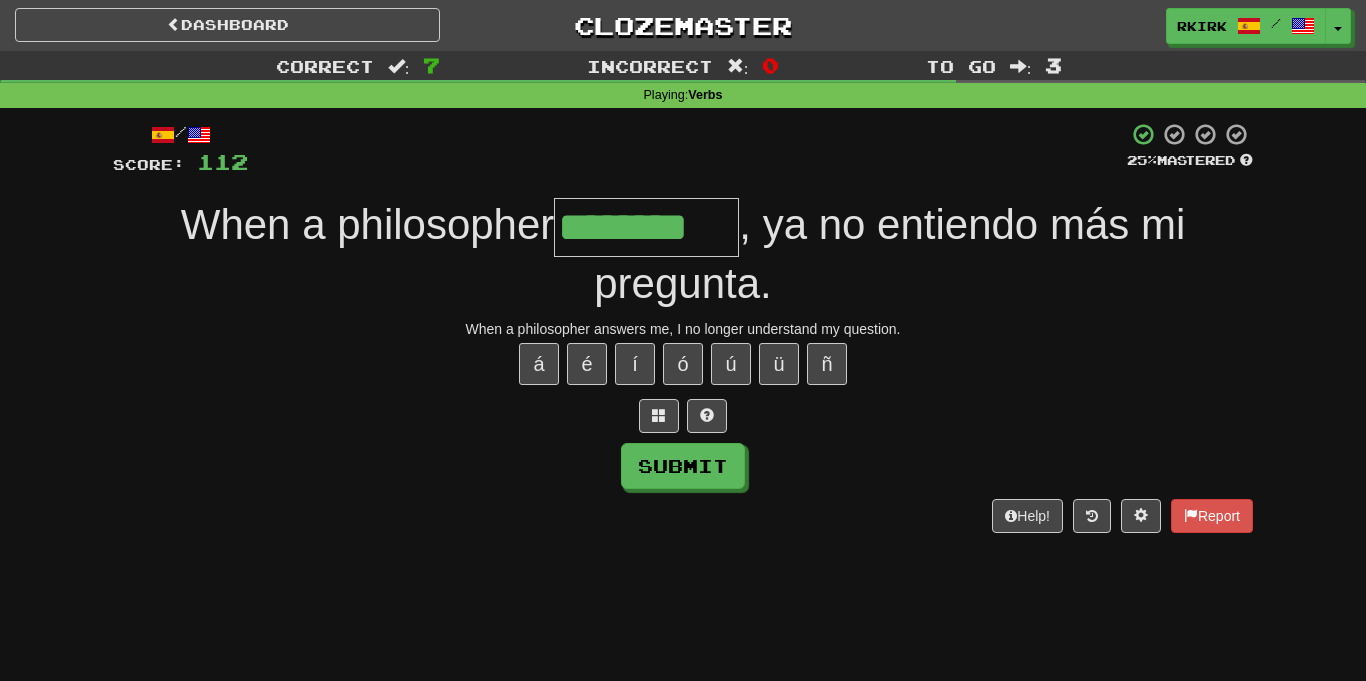 type on "********" 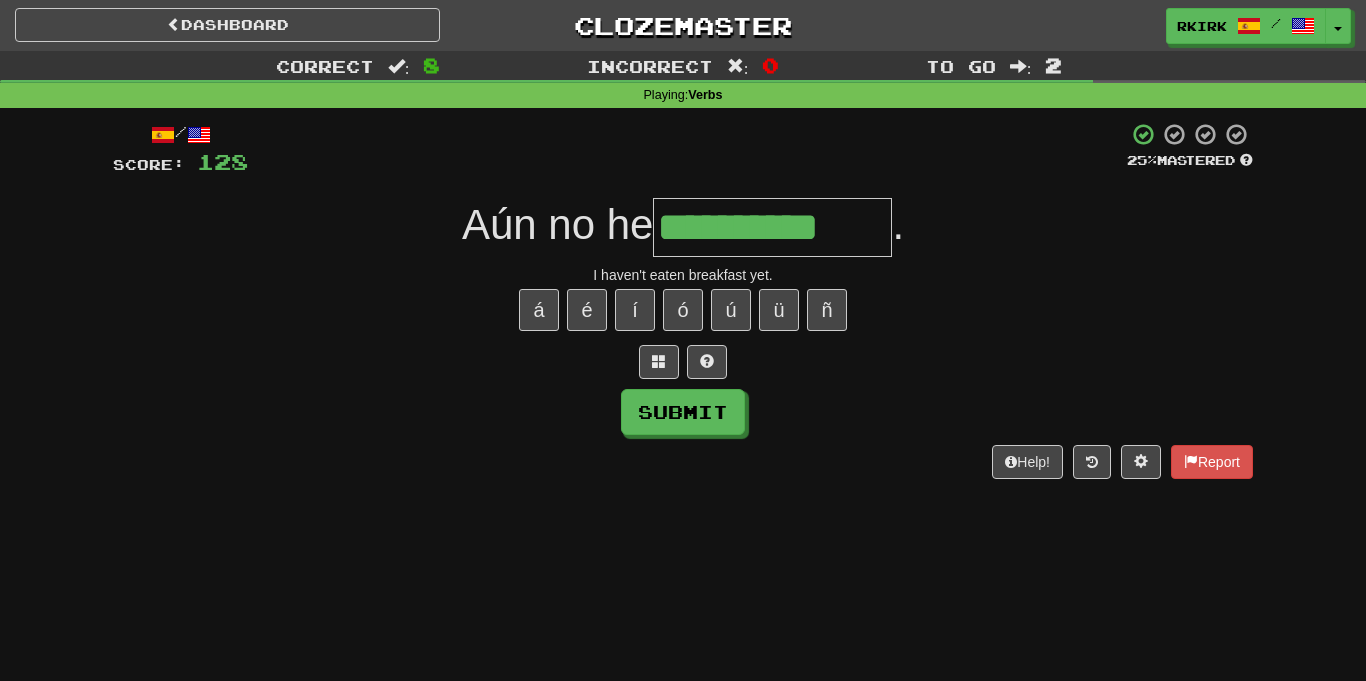 type on "**********" 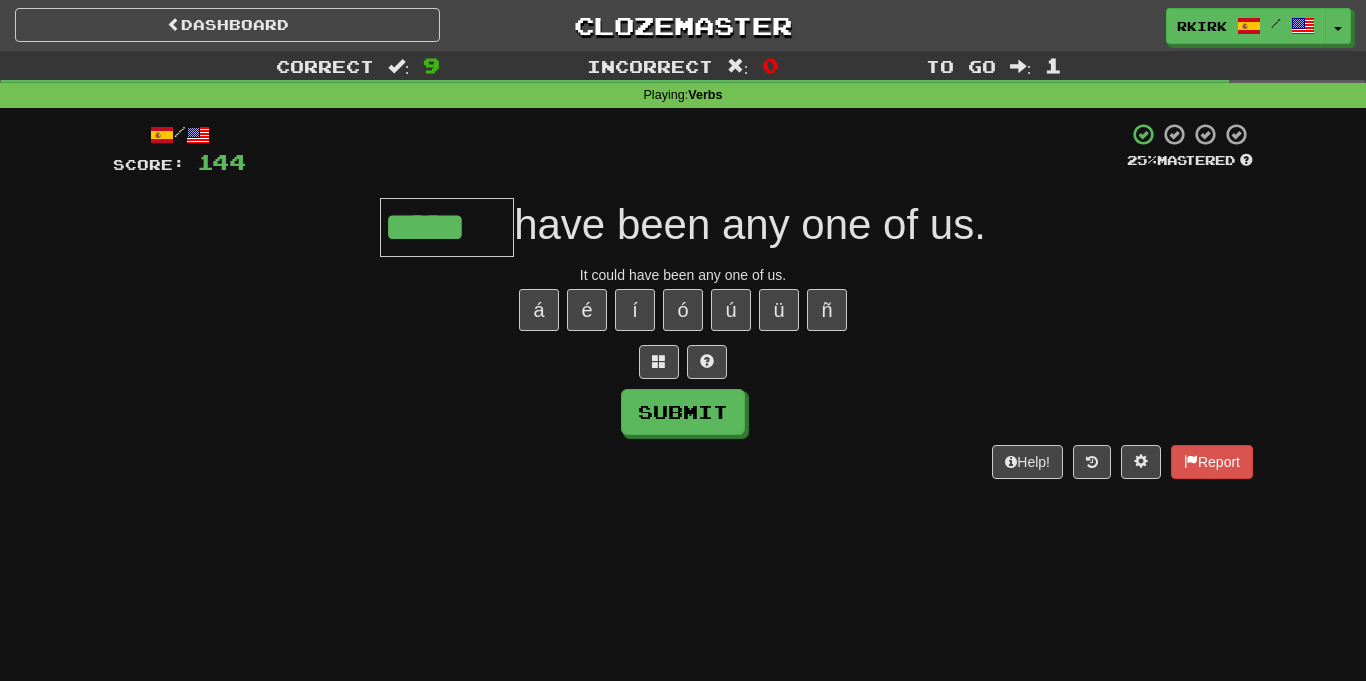 type on "******" 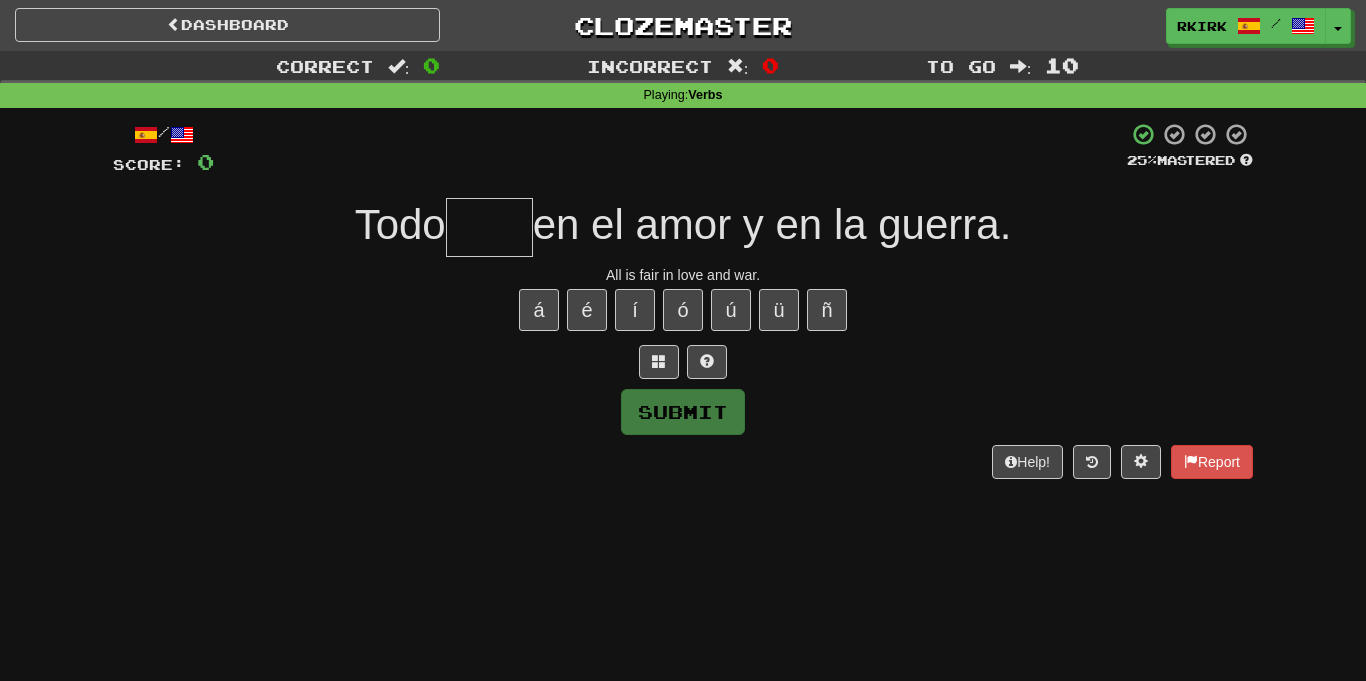 type on "*" 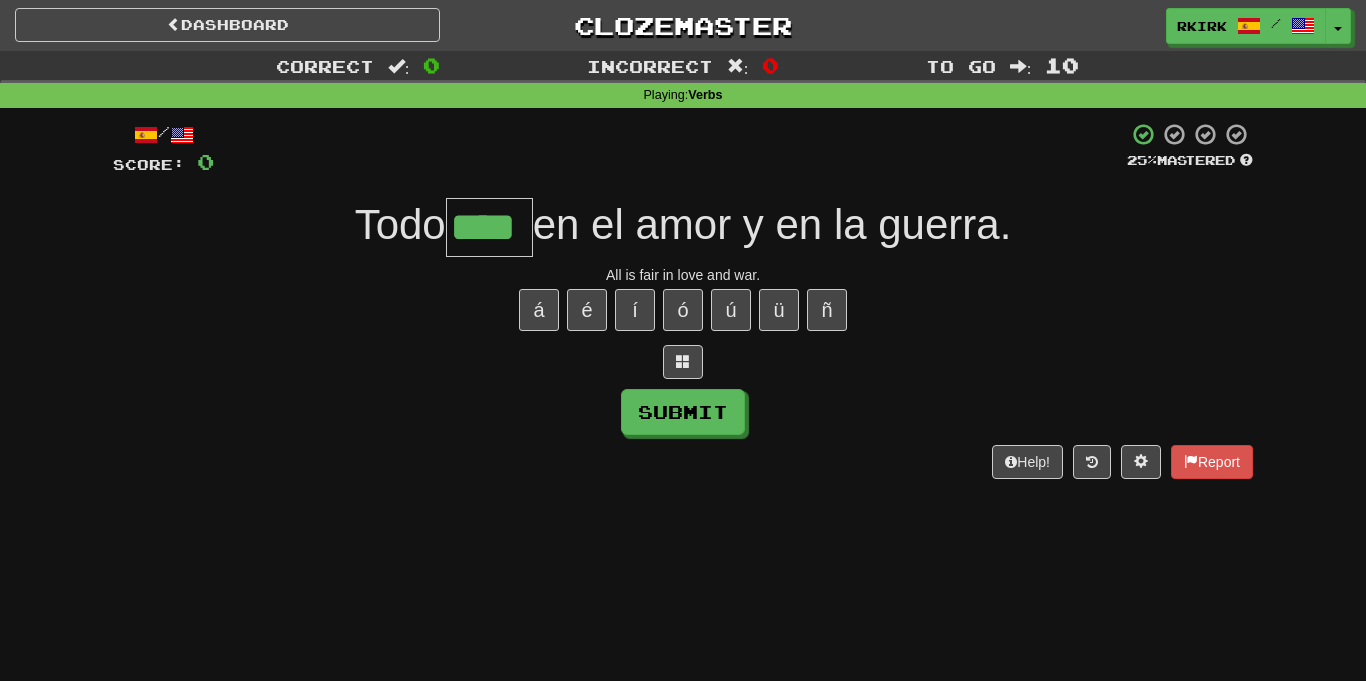 type on "****" 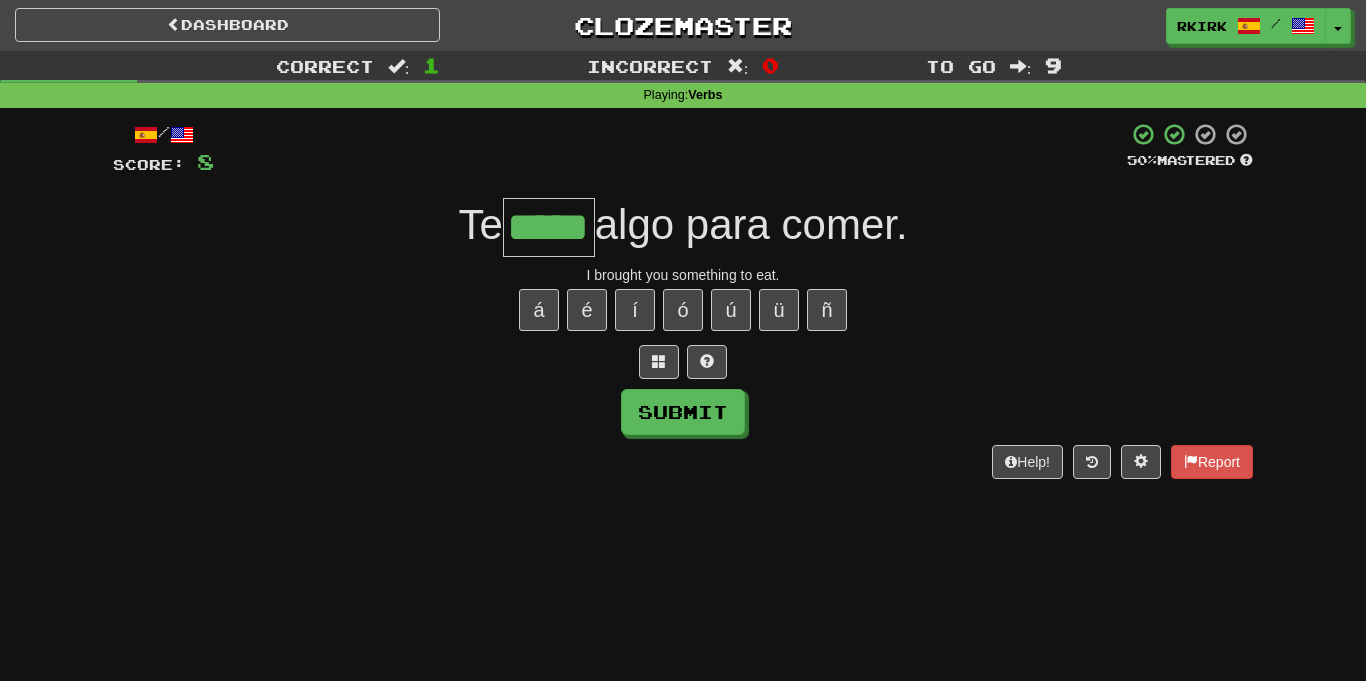 type on "*****" 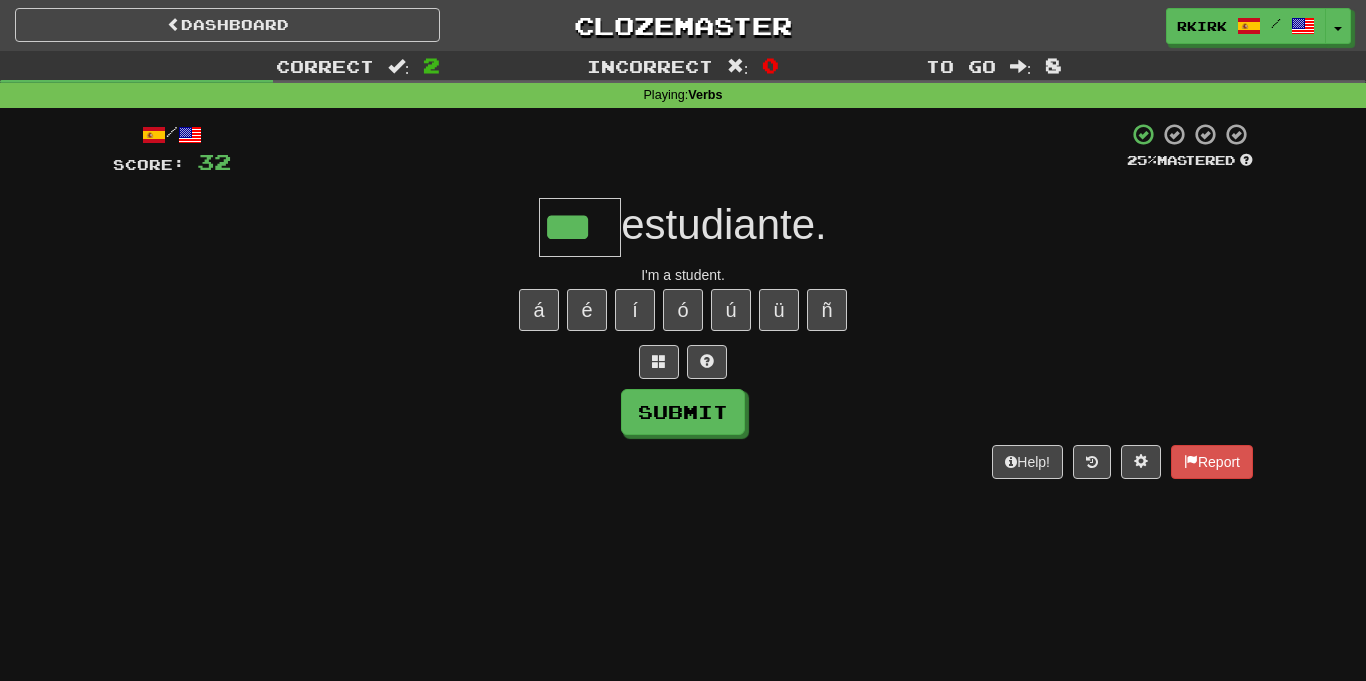 type on "***" 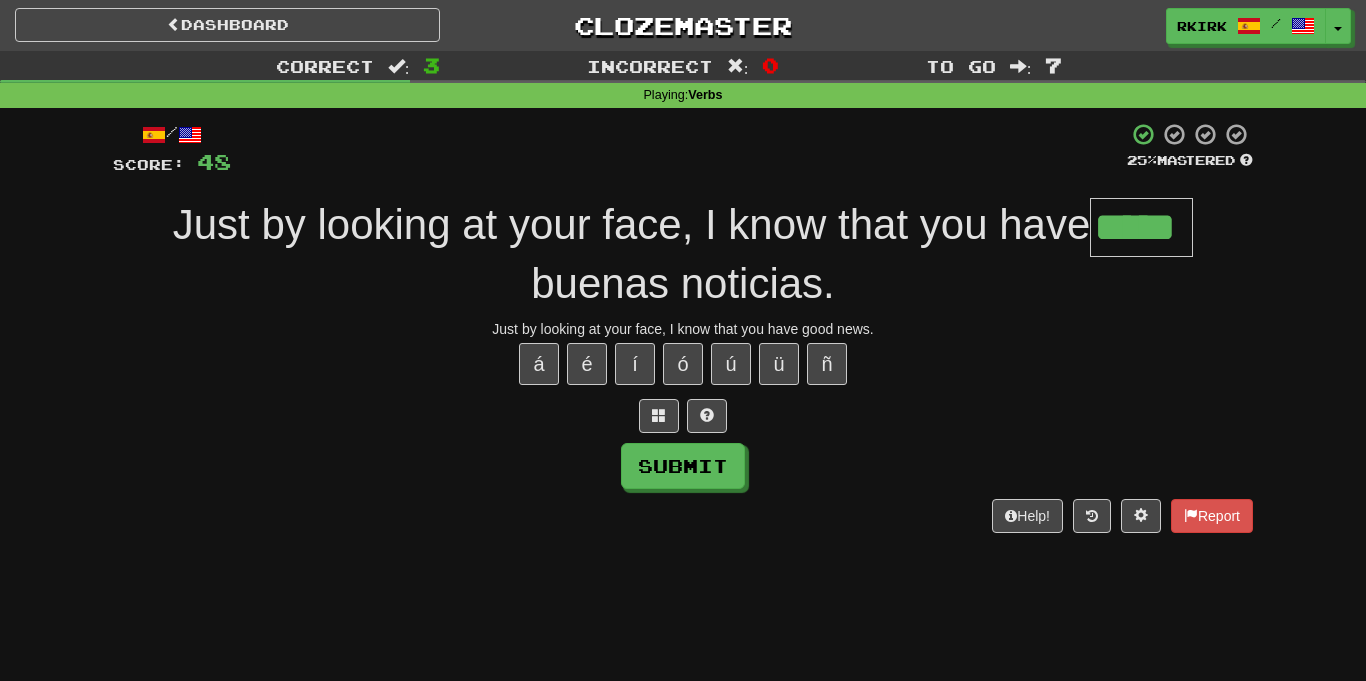 type on "*****" 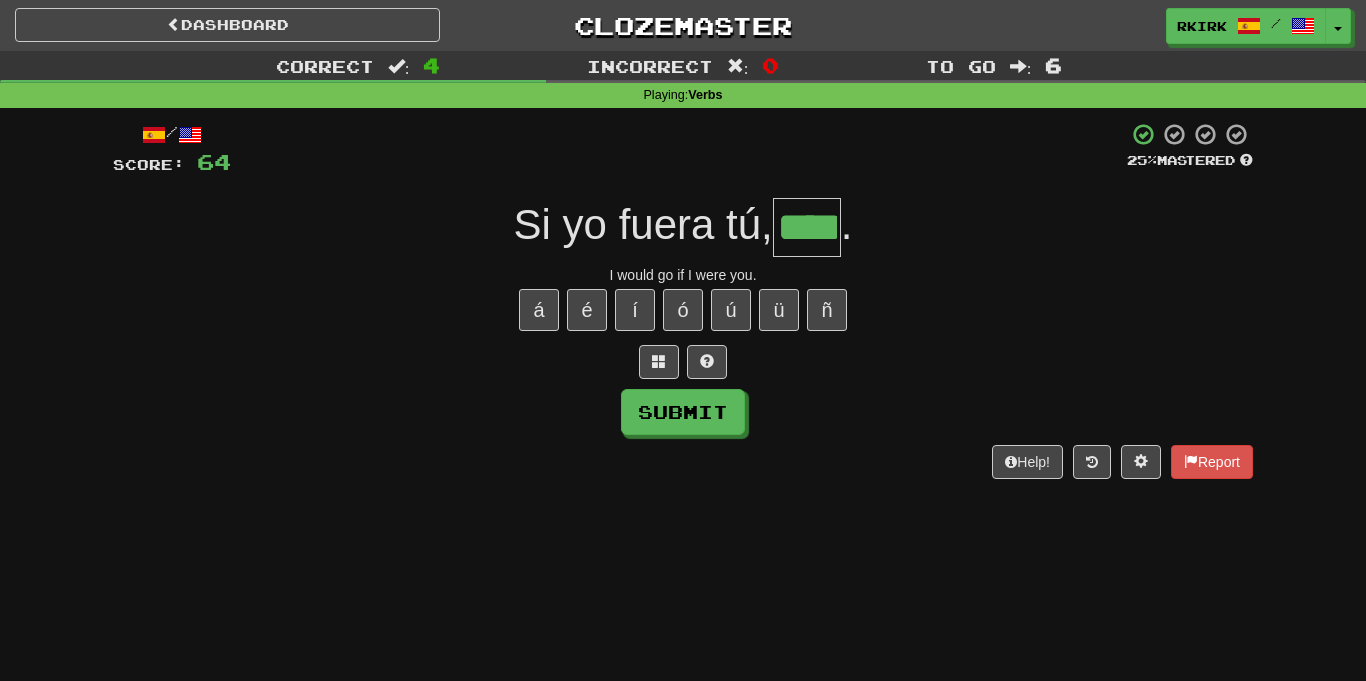 type on "****" 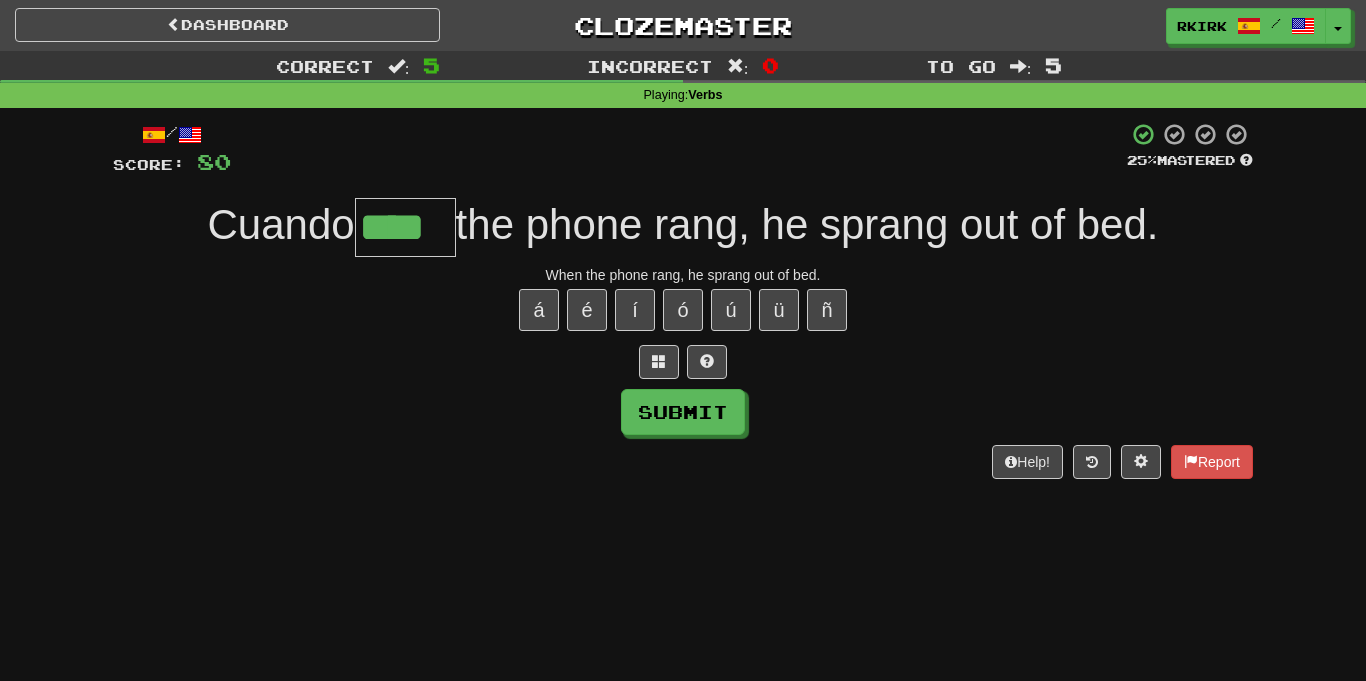 type on "****" 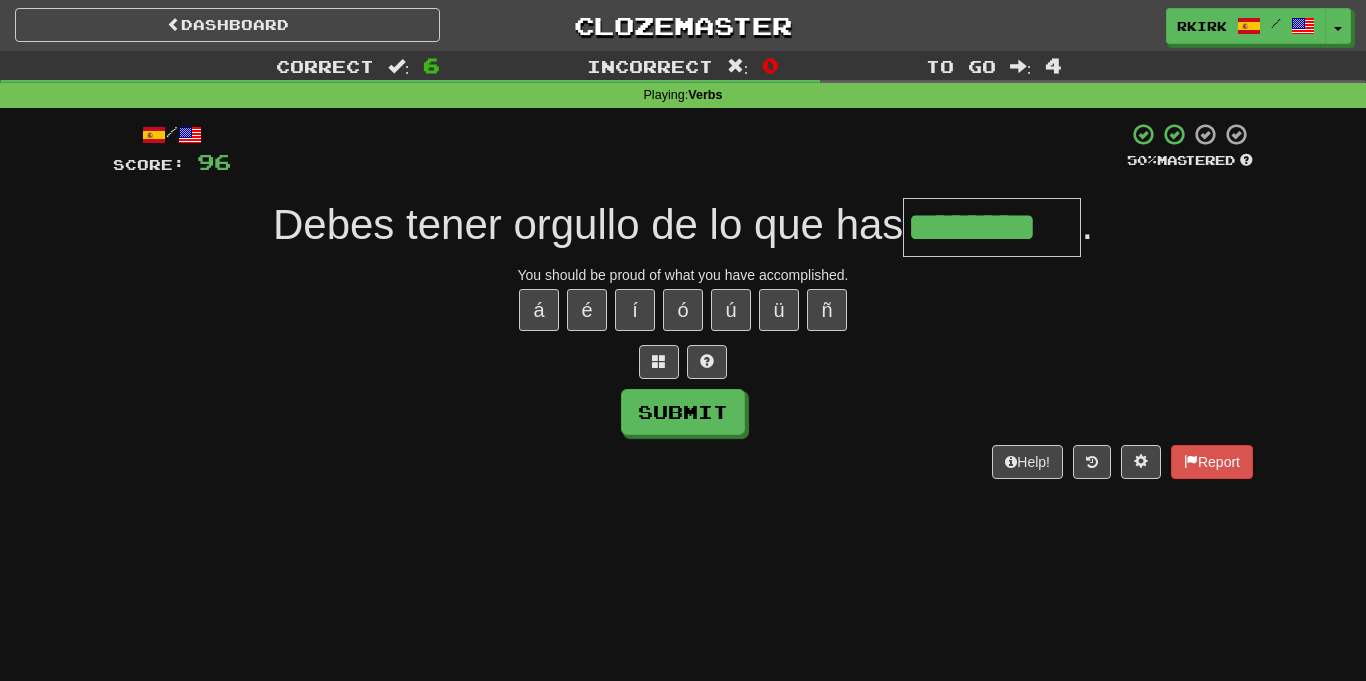 type on "********" 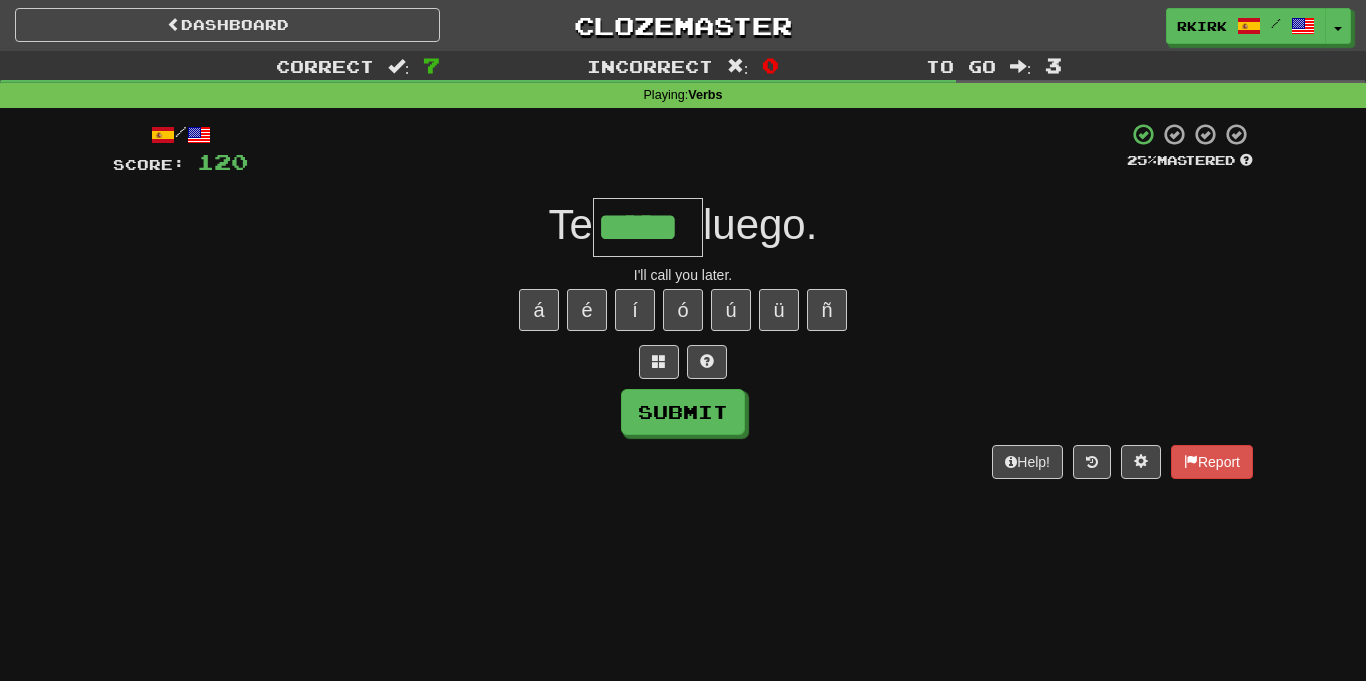 type on "*****" 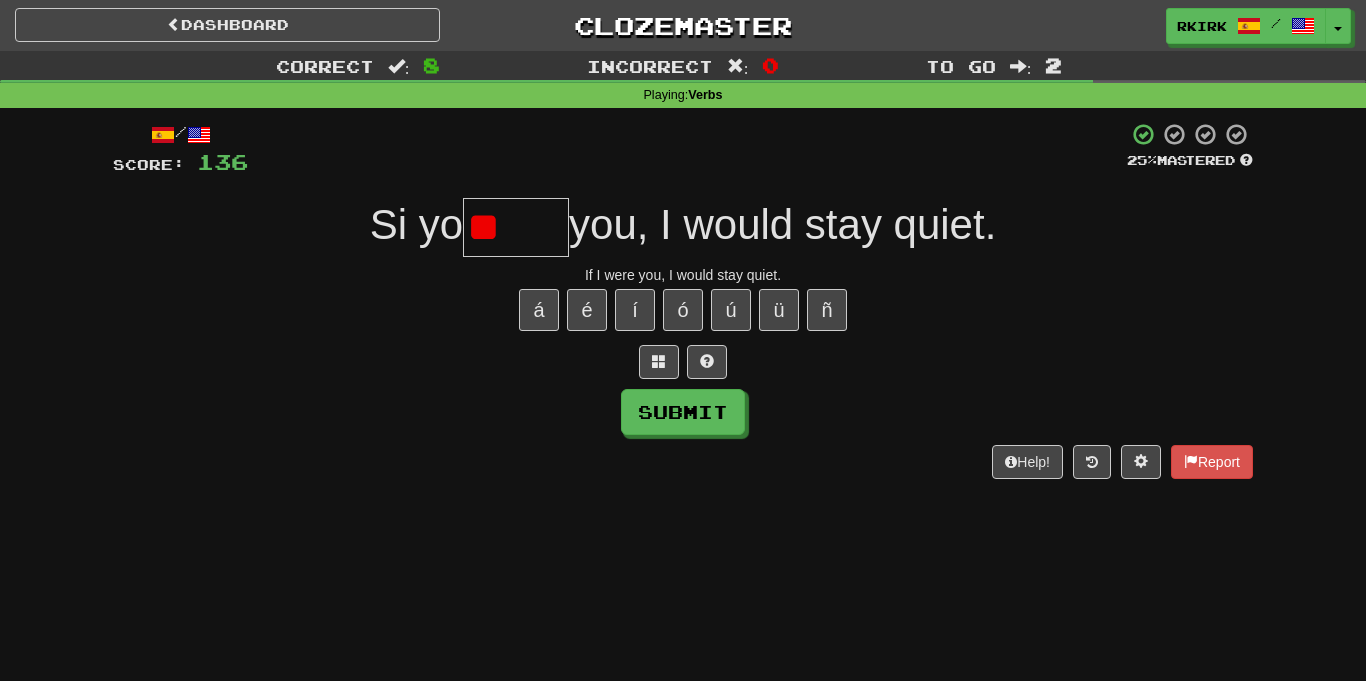 type on "*" 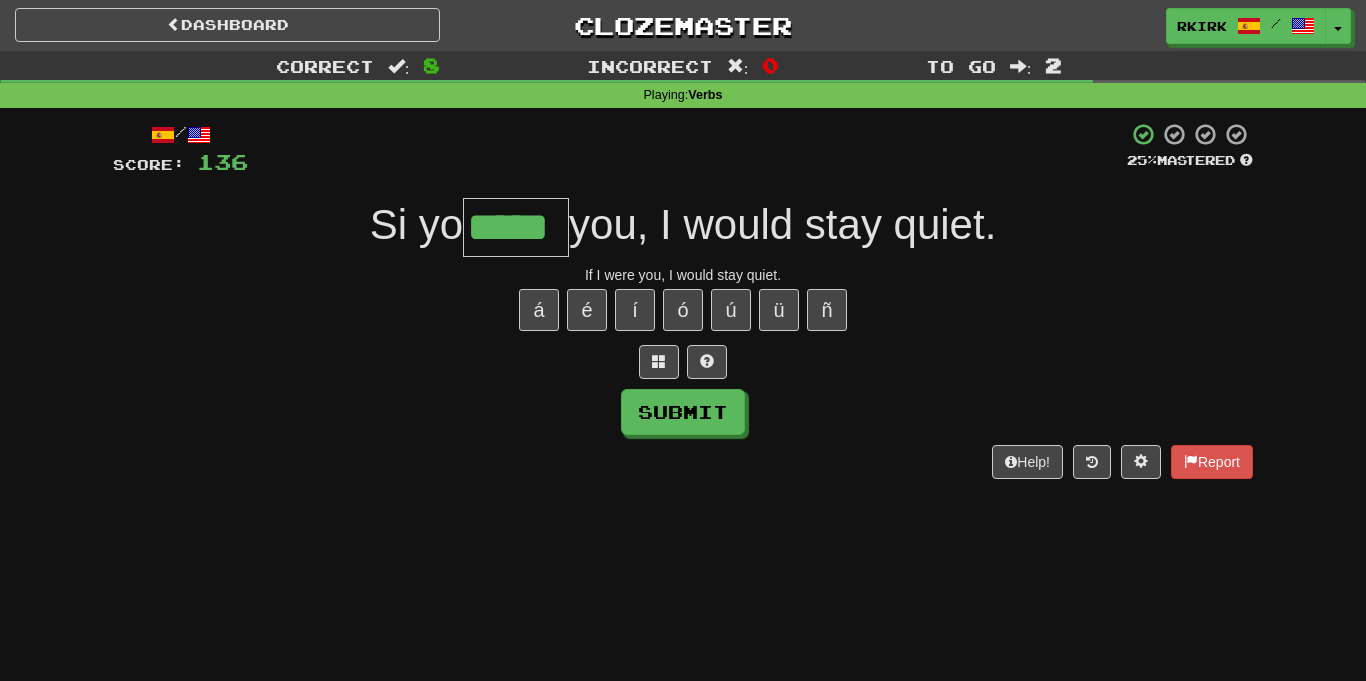 type on "*****" 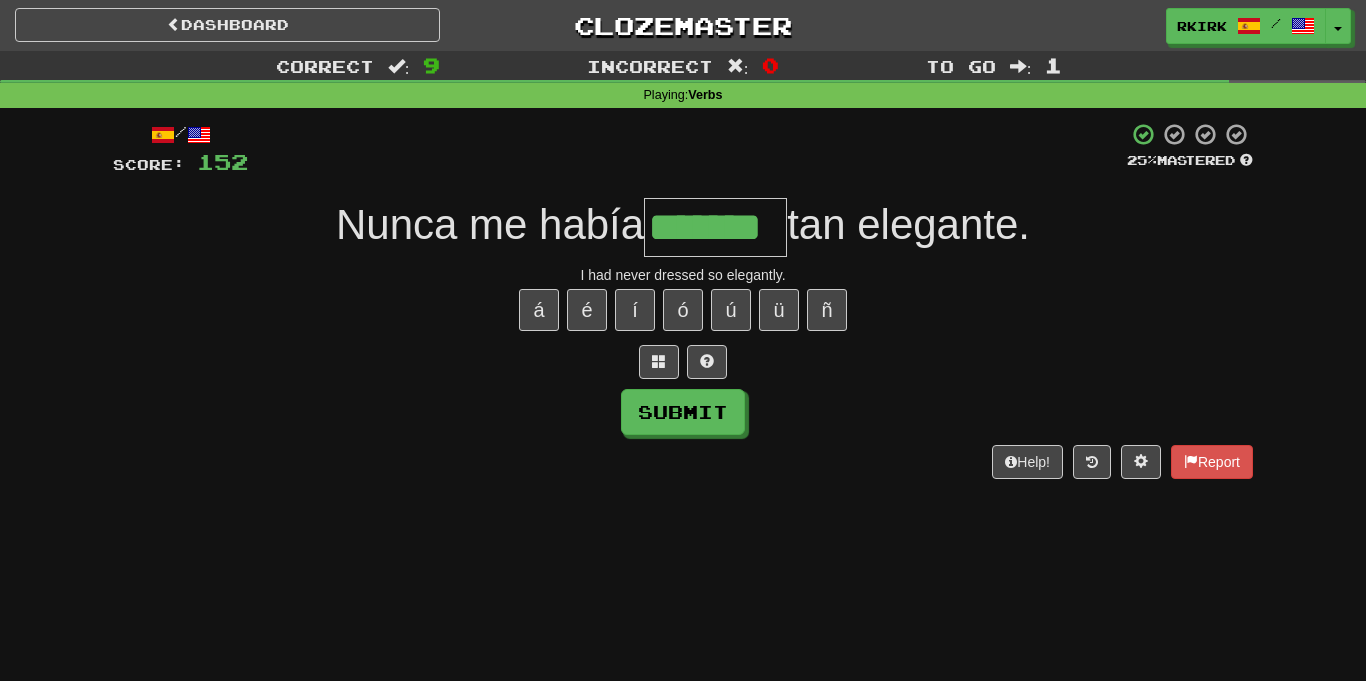 type on "*******" 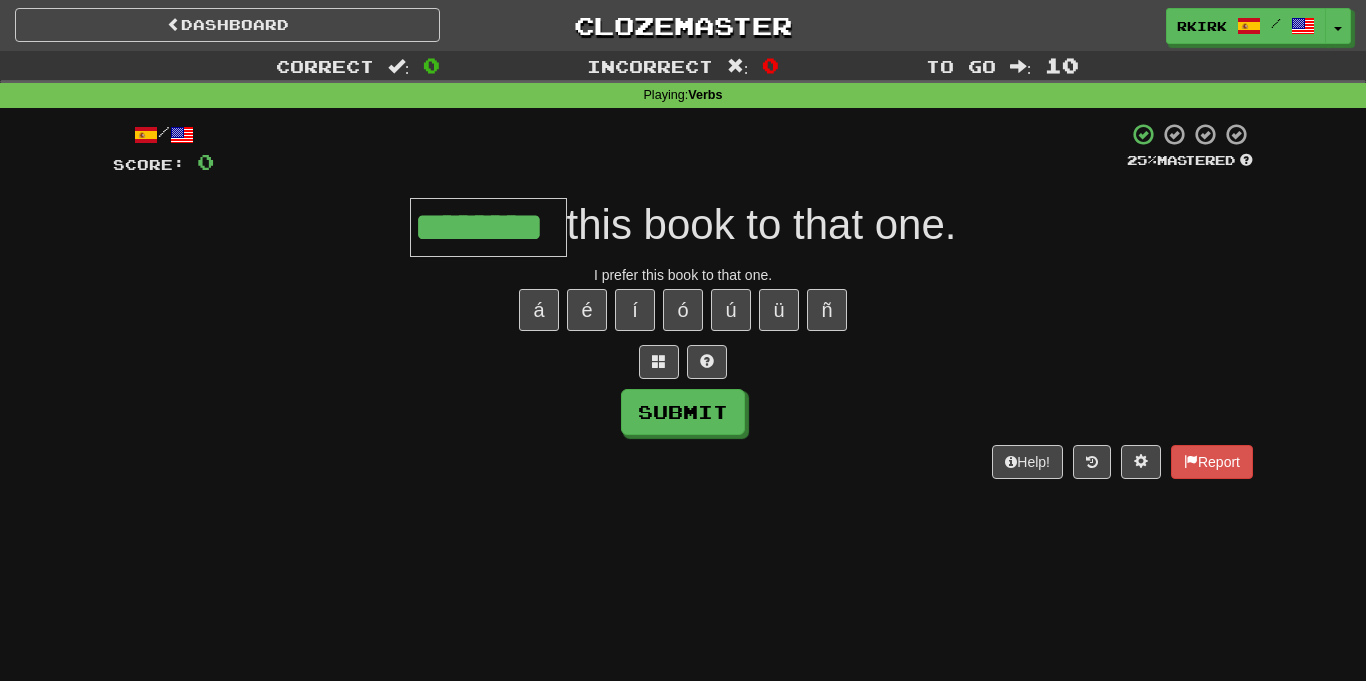type on "********" 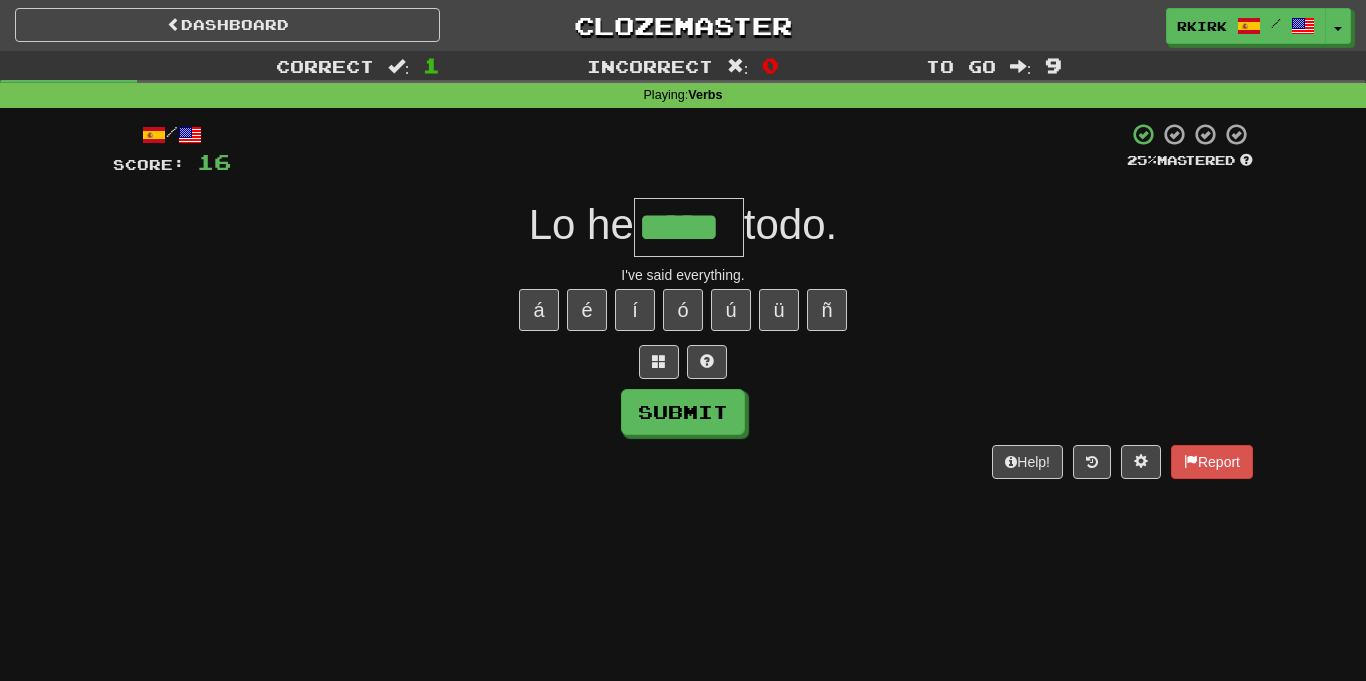 type on "*****" 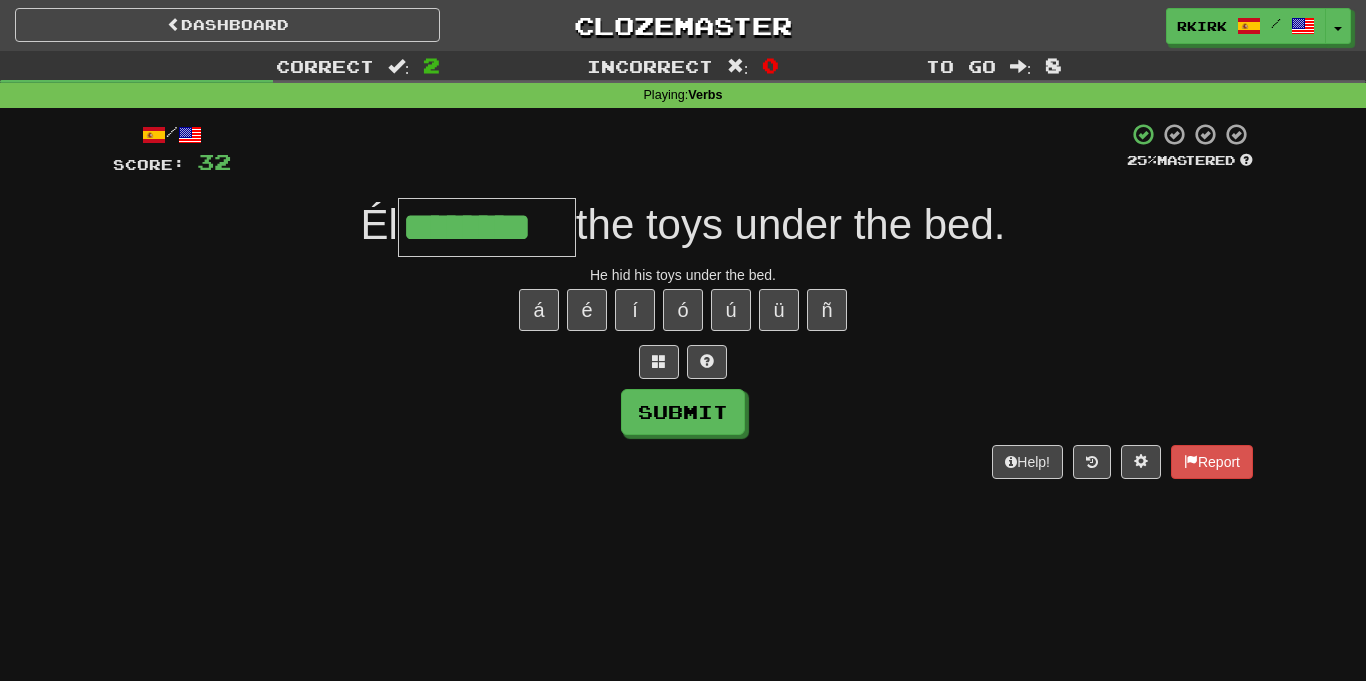 type on "********" 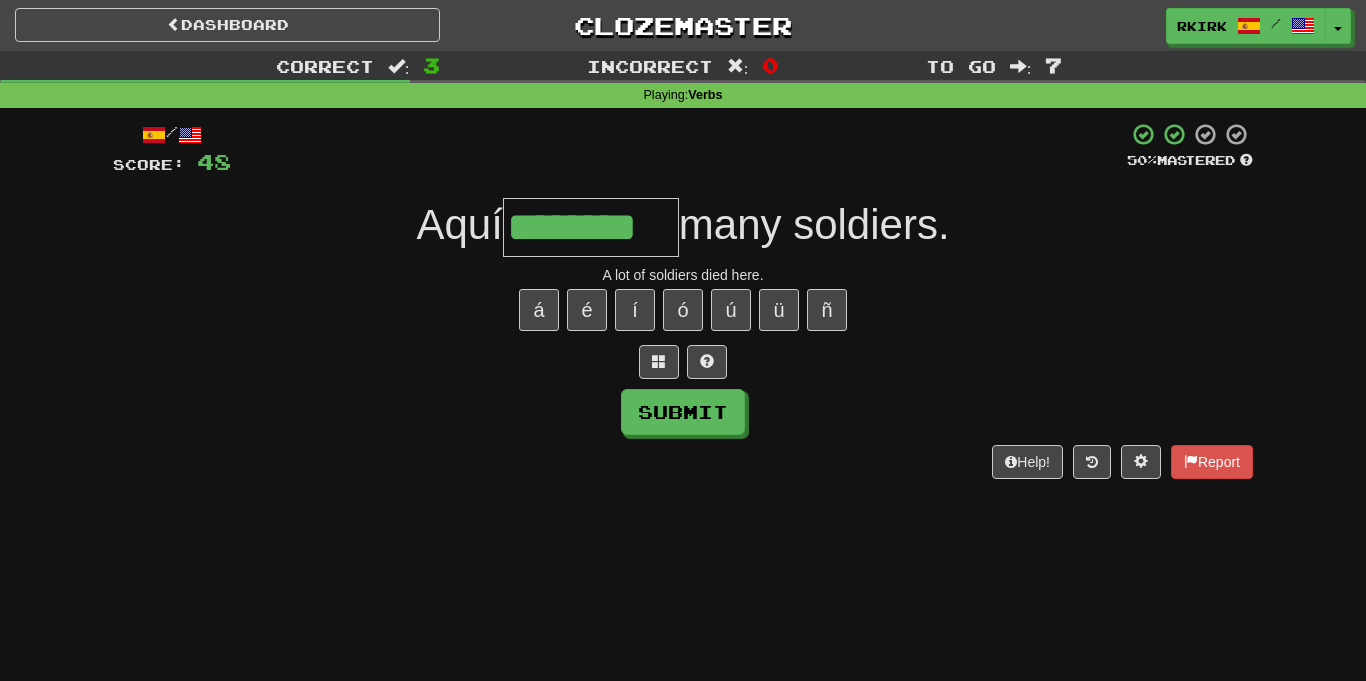 type on "********" 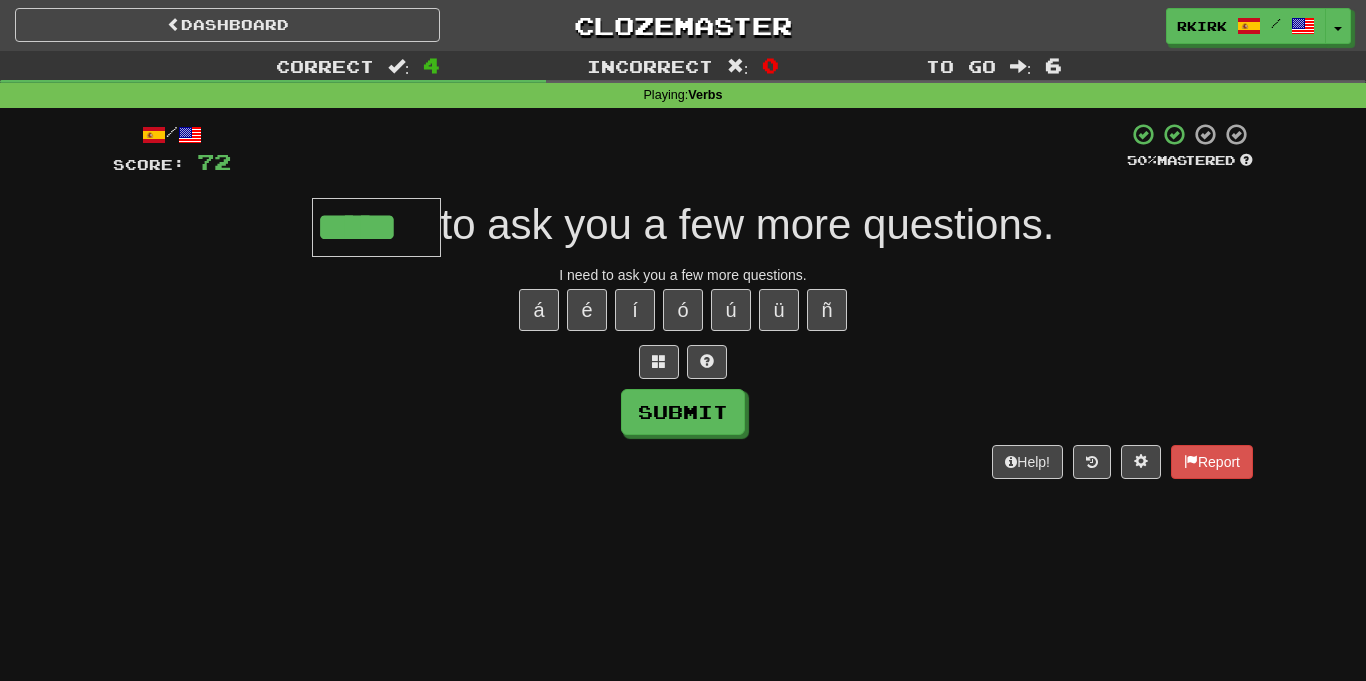 type on "*****" 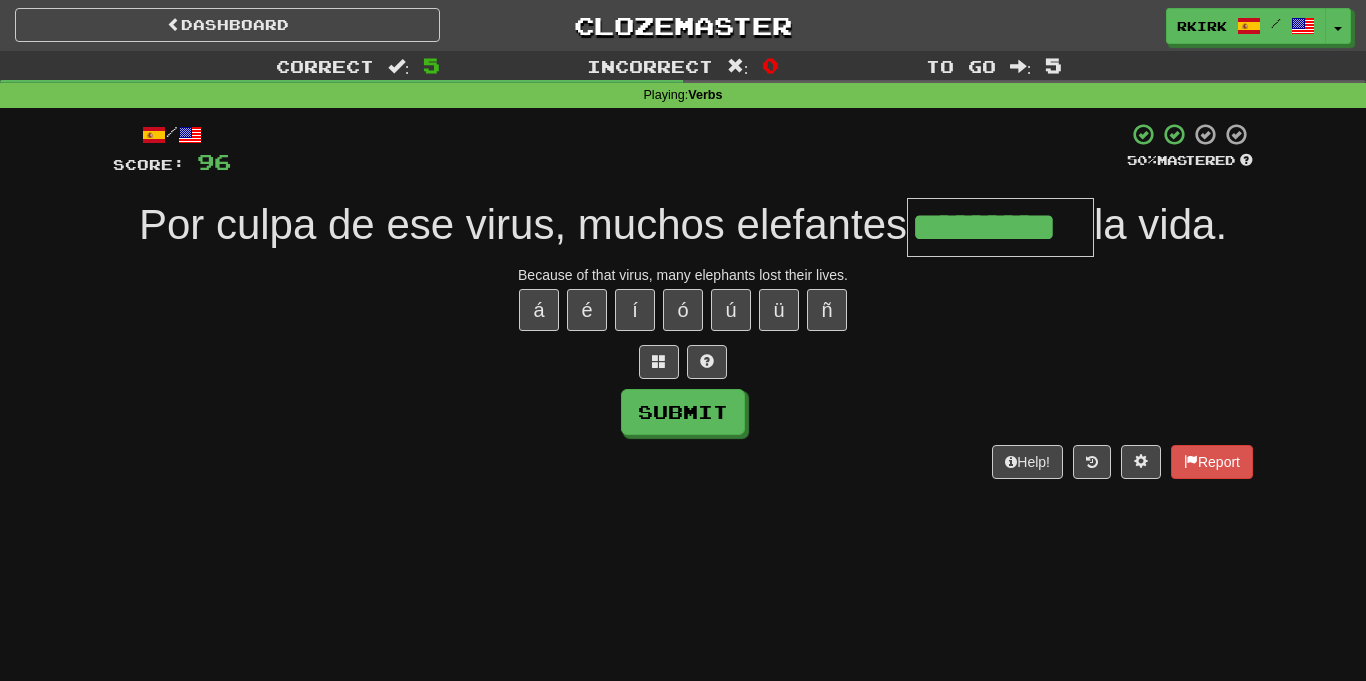 type on "*********" 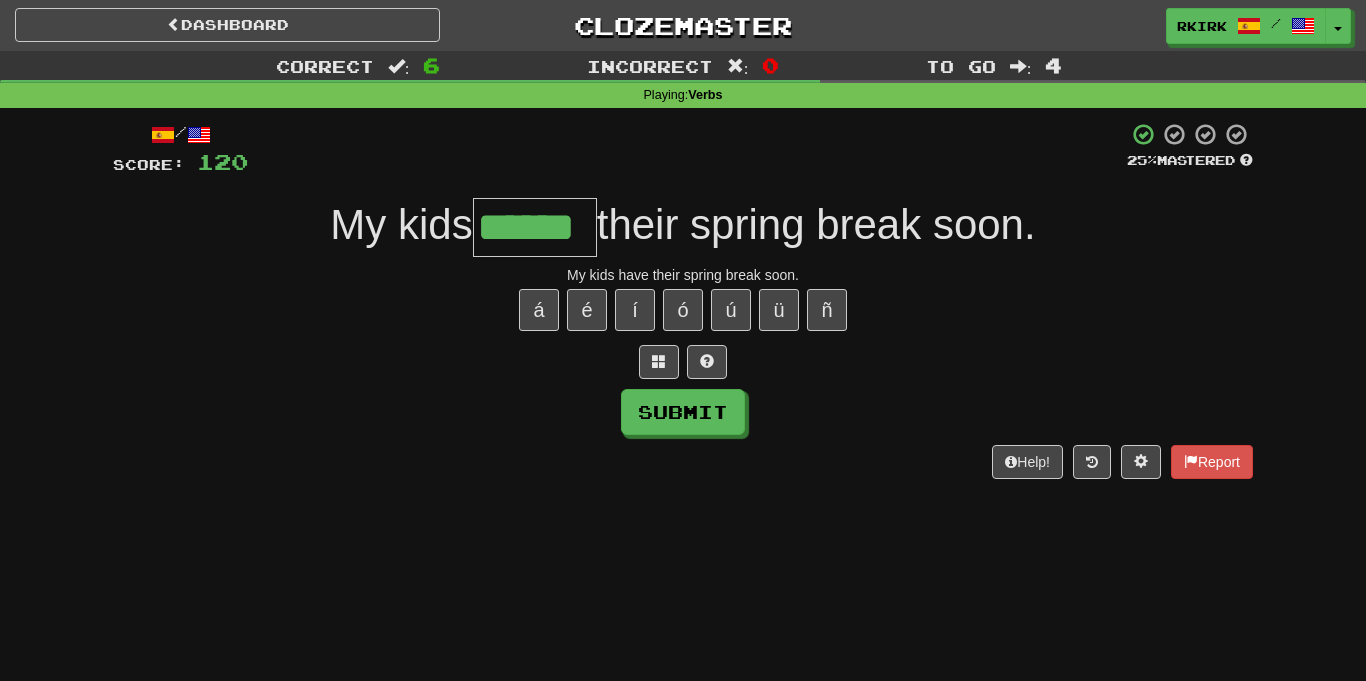 type on "******" 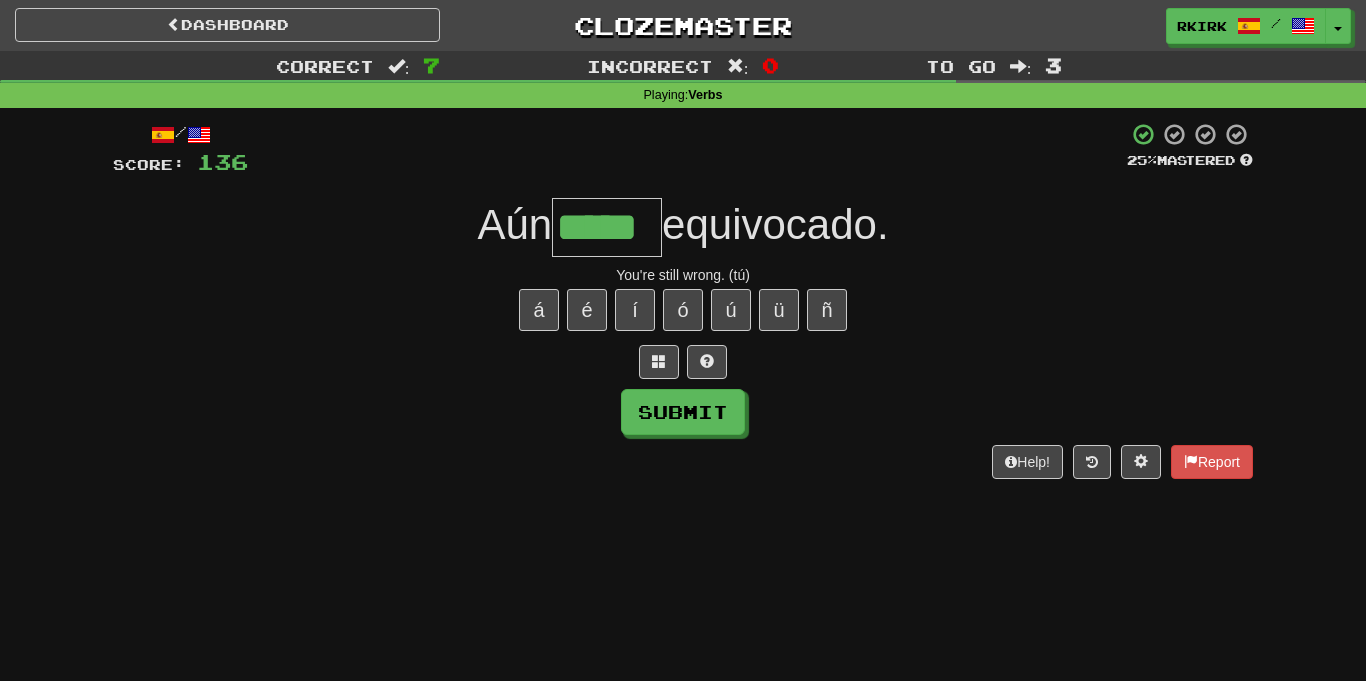 type on "*****" 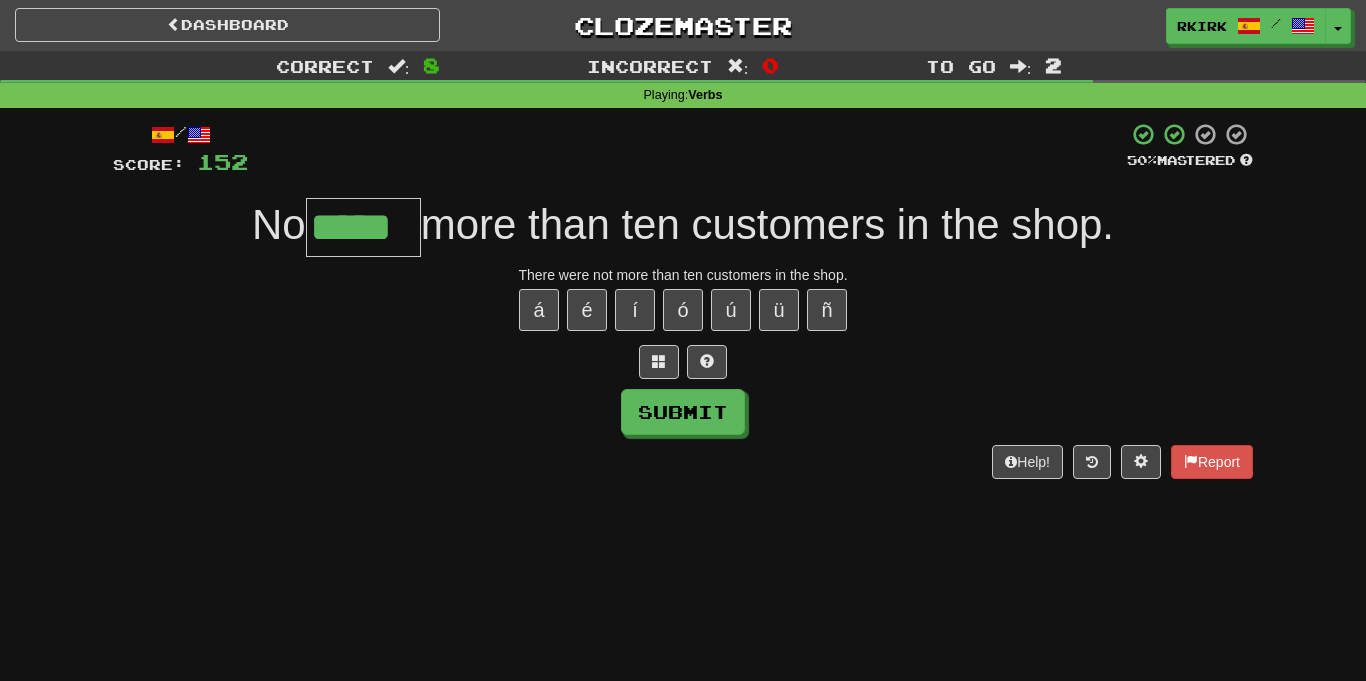 type on "*****" 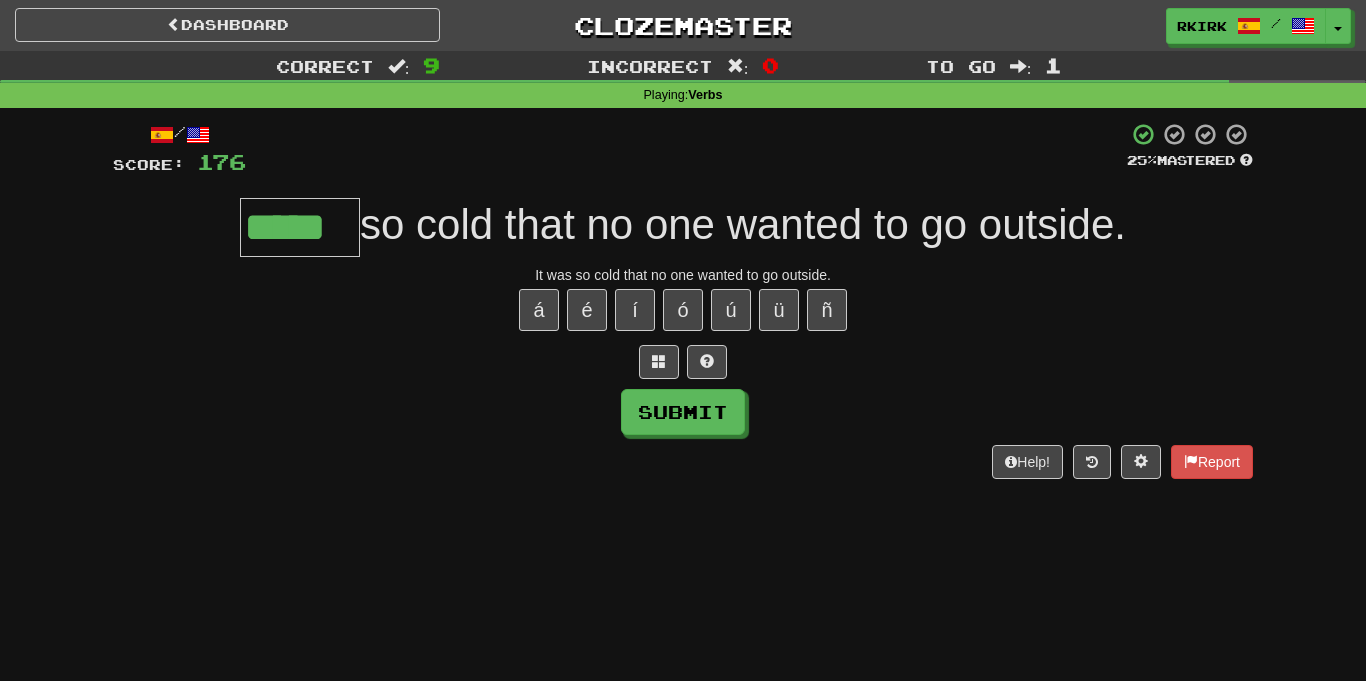 type on "*****" 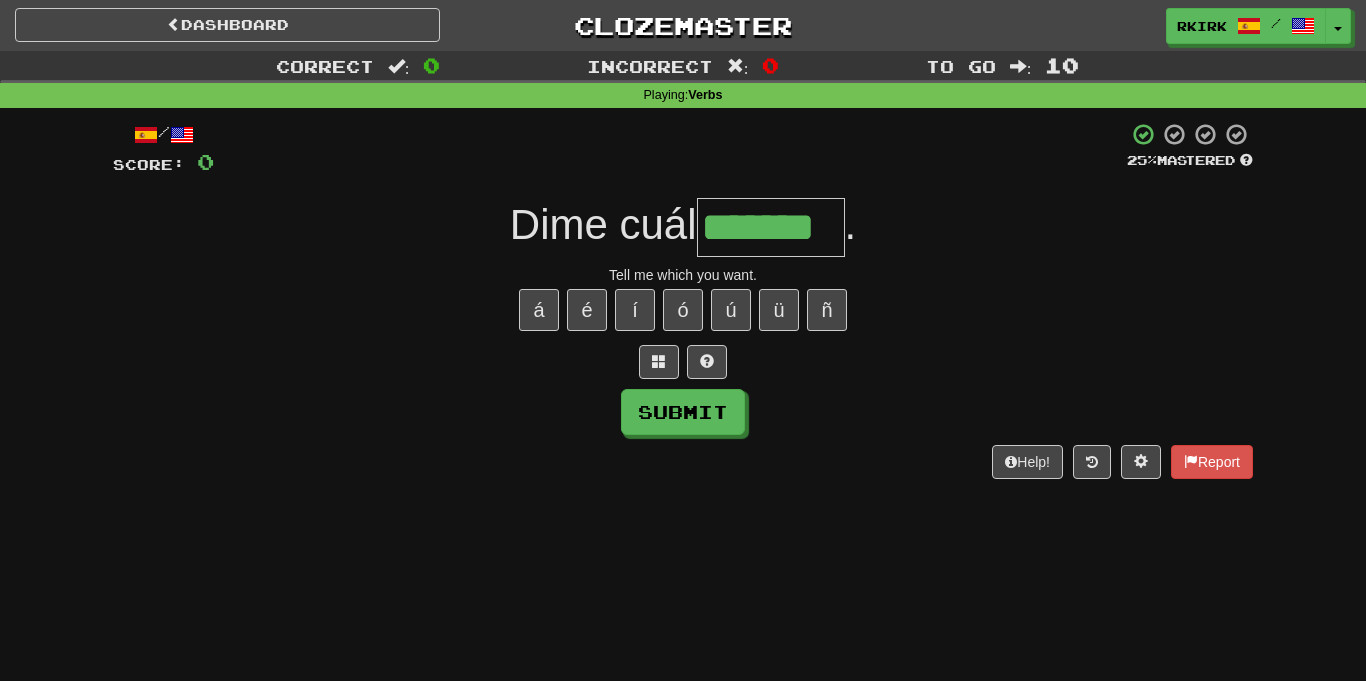 type on "*******" 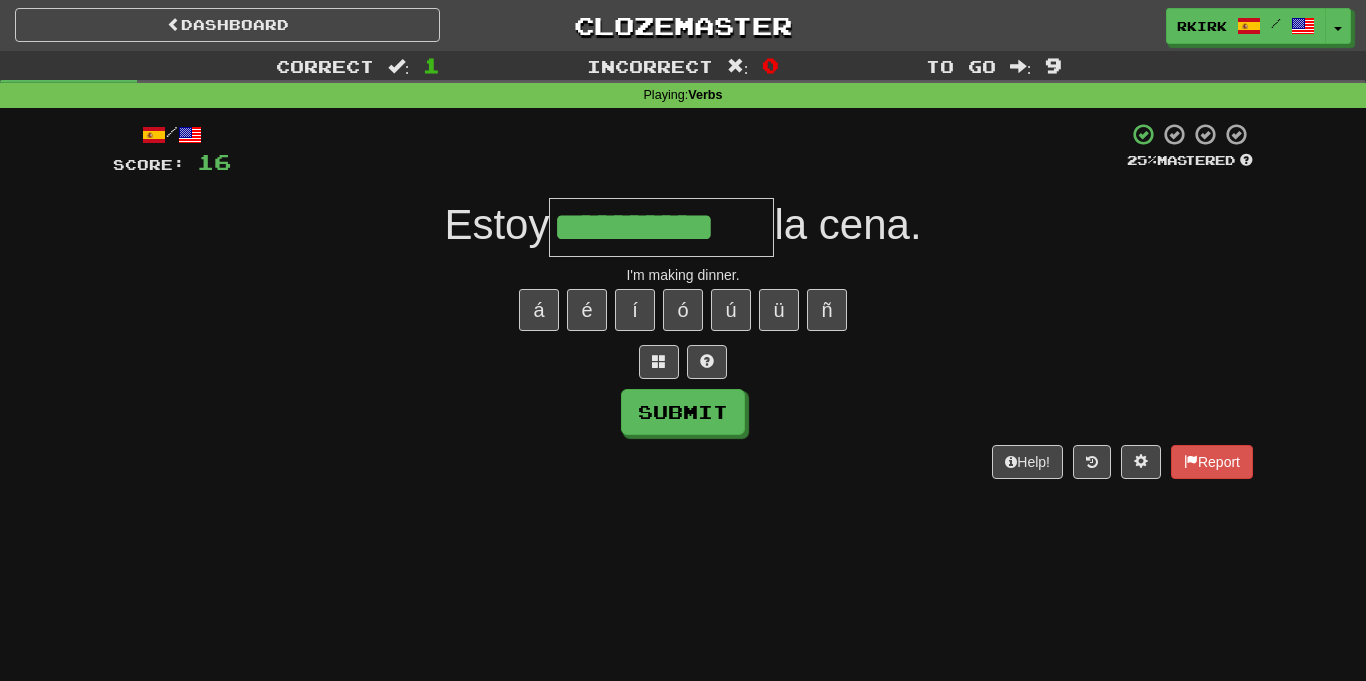 type on "**********" 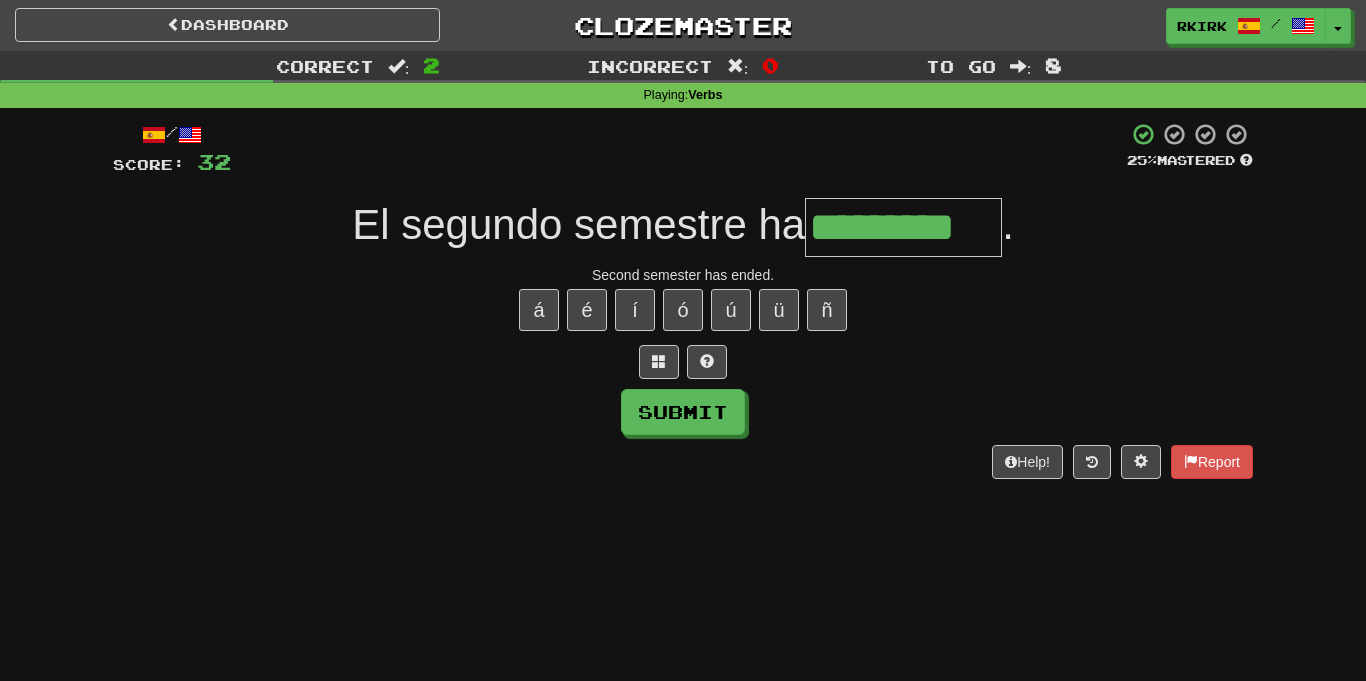 type on "*********" 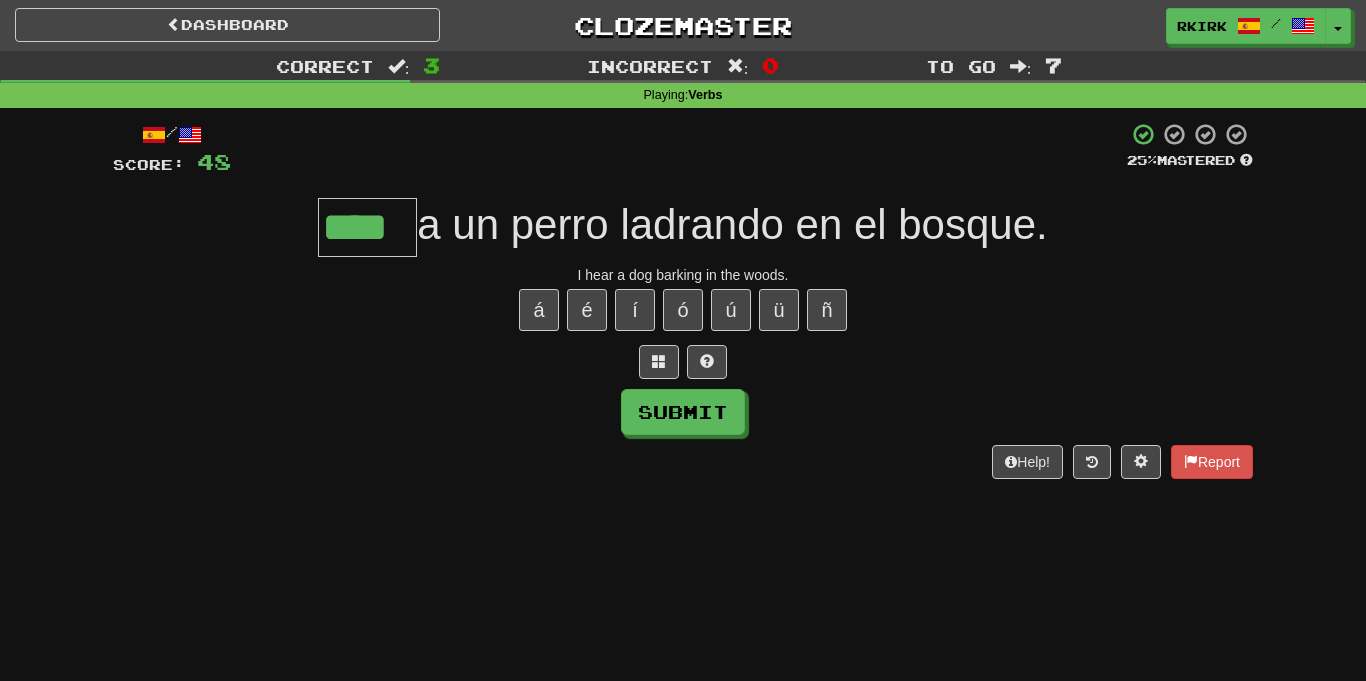 type on "****" 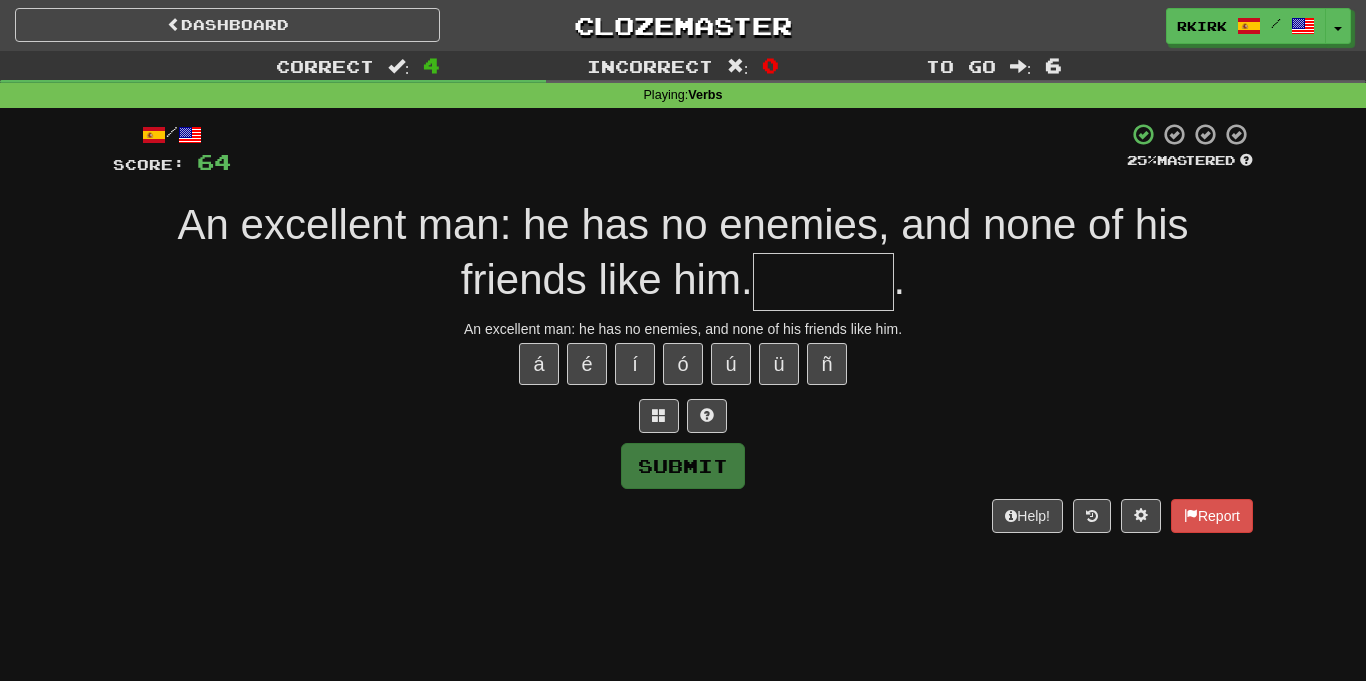 type on "*" 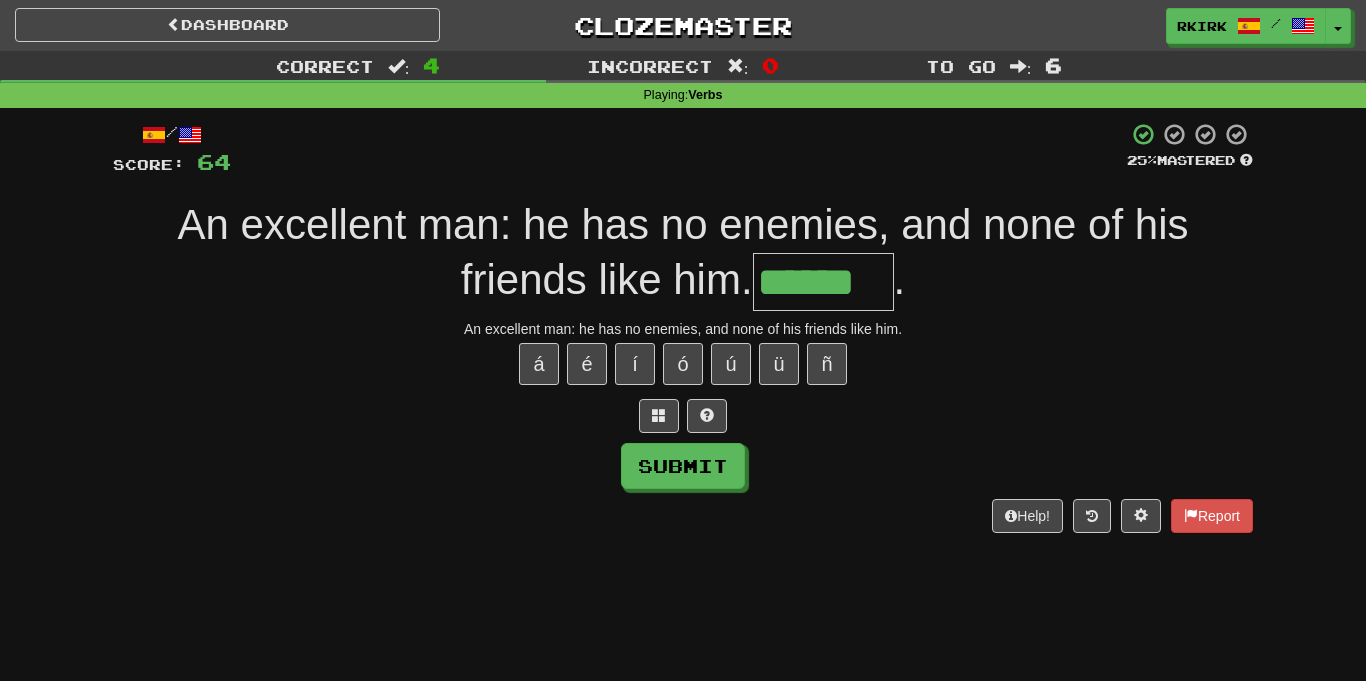 type on "******" 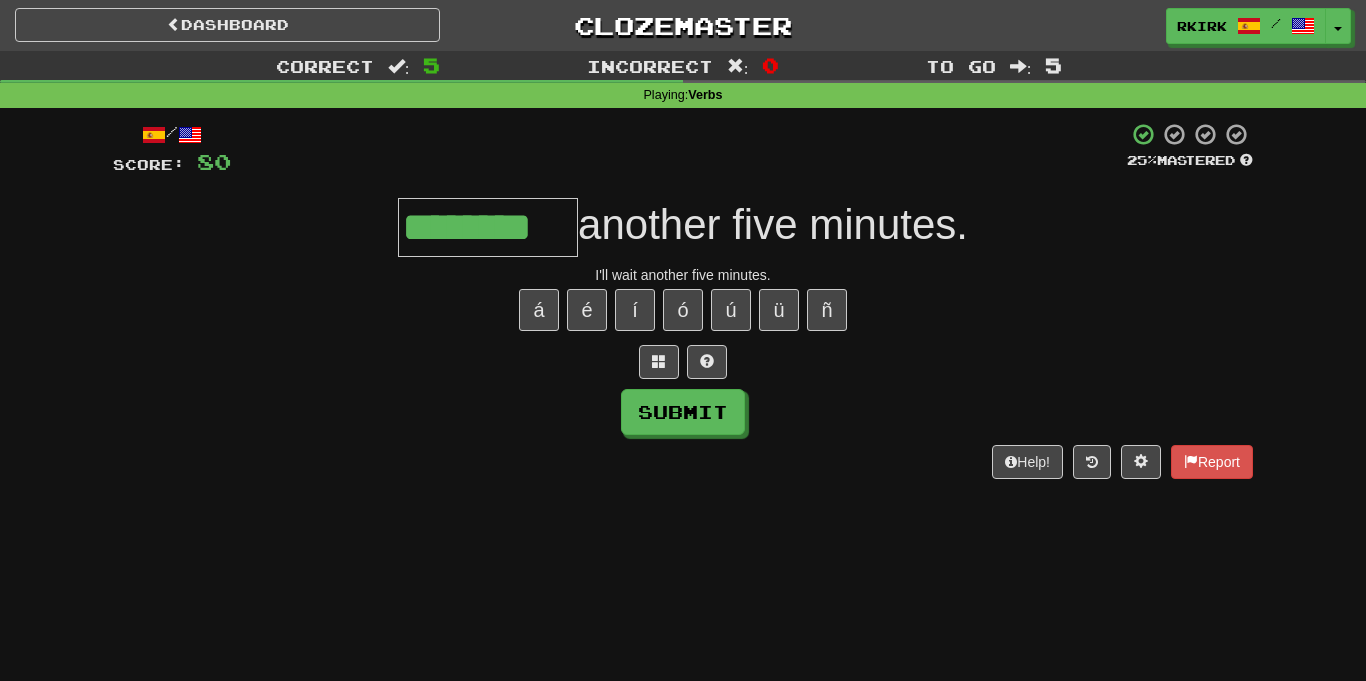 type on "********" 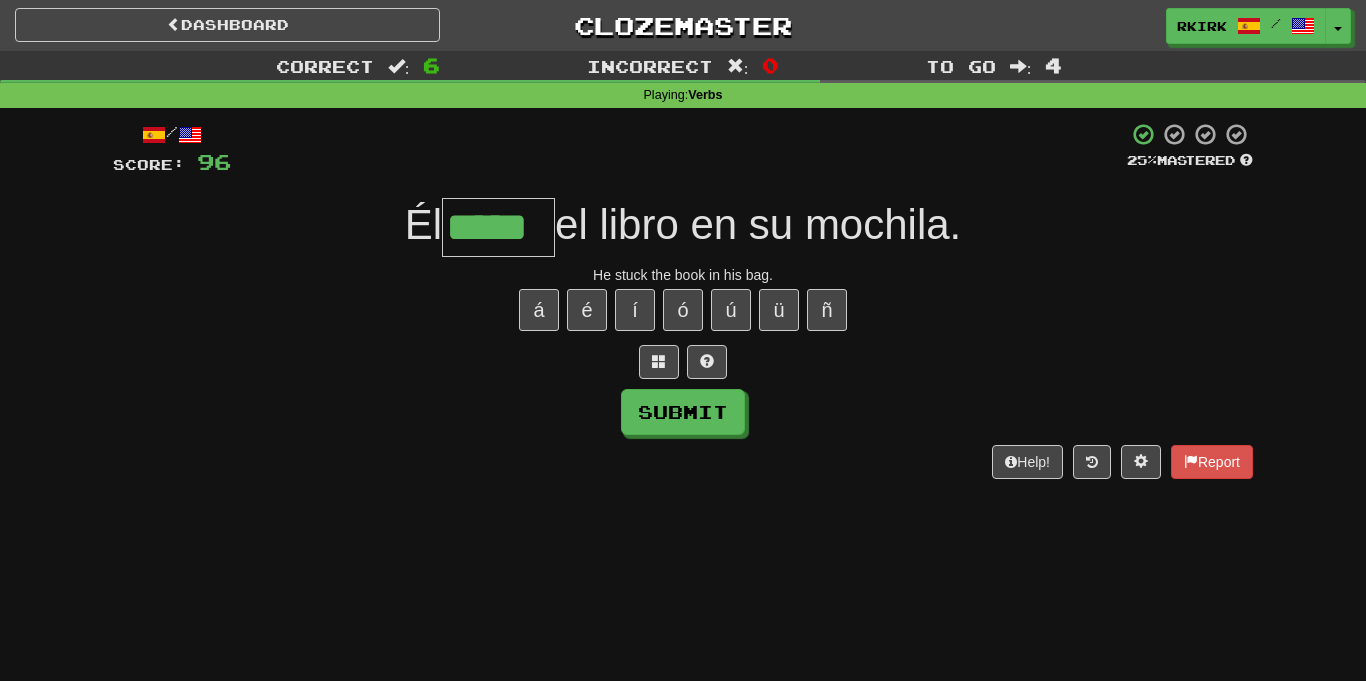 type on "*****" 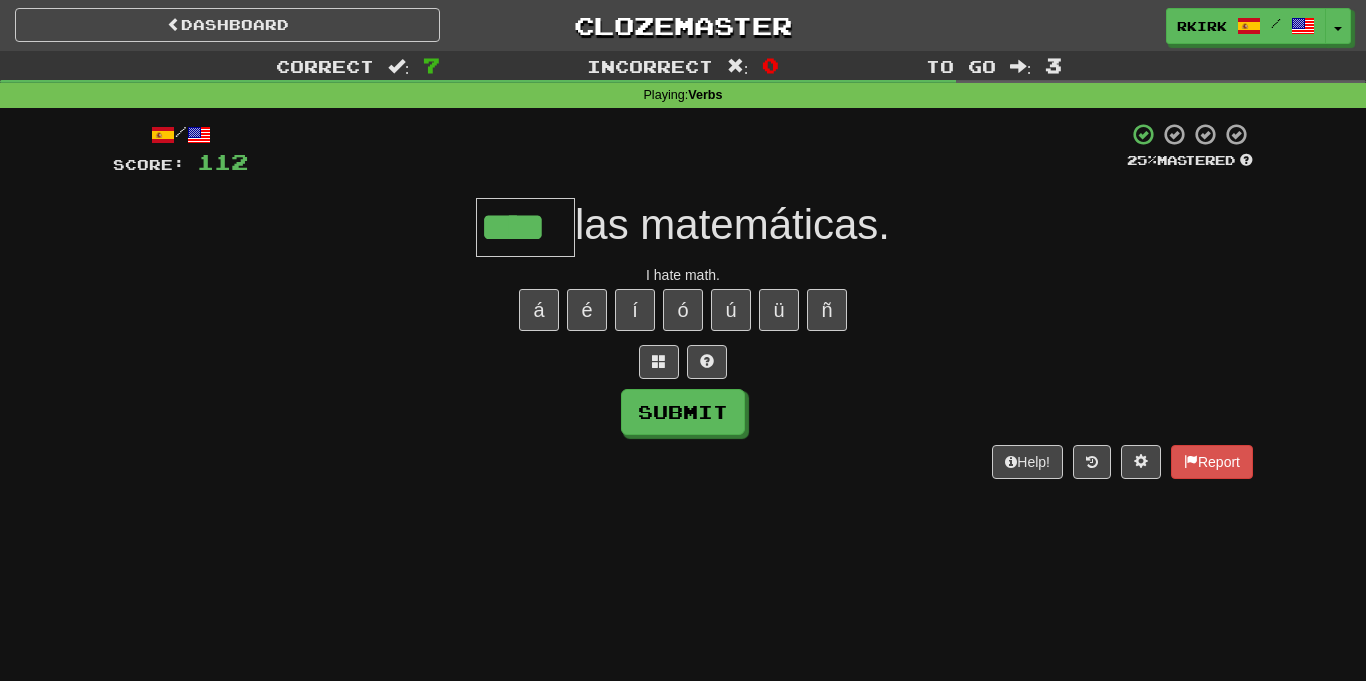 type on "****" 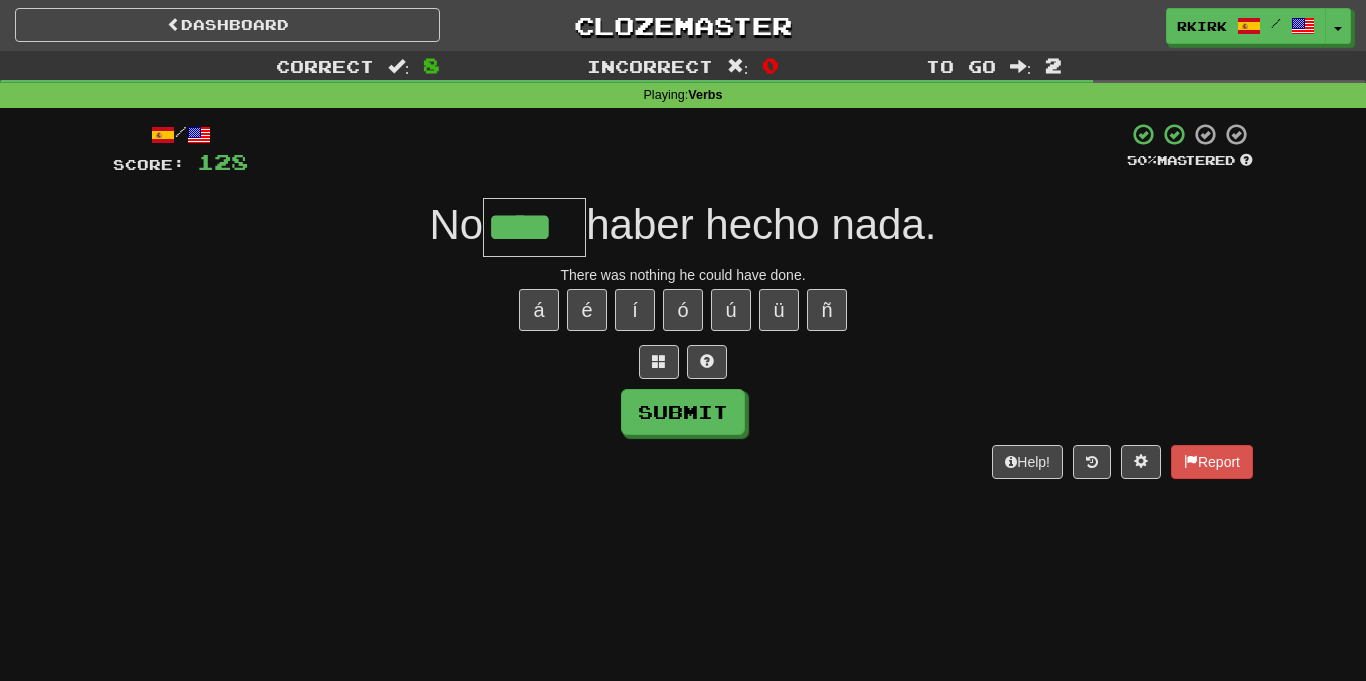 type on "****" 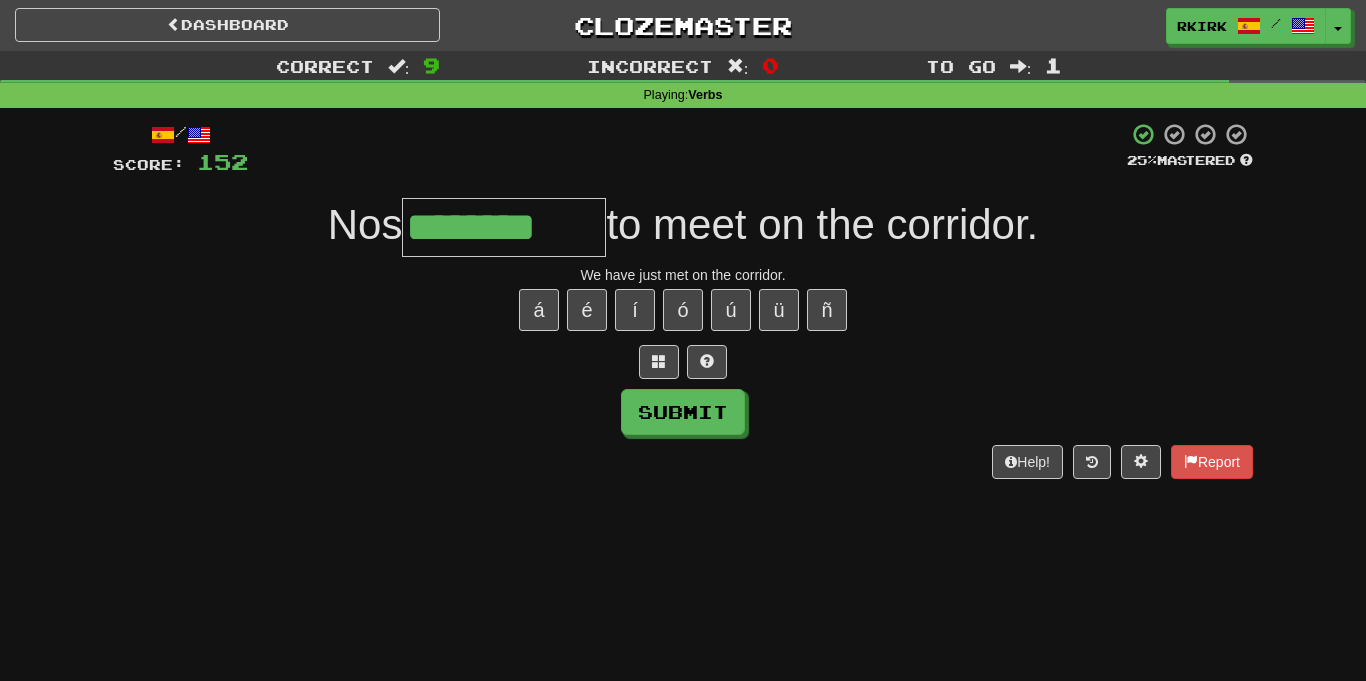 type on "********" 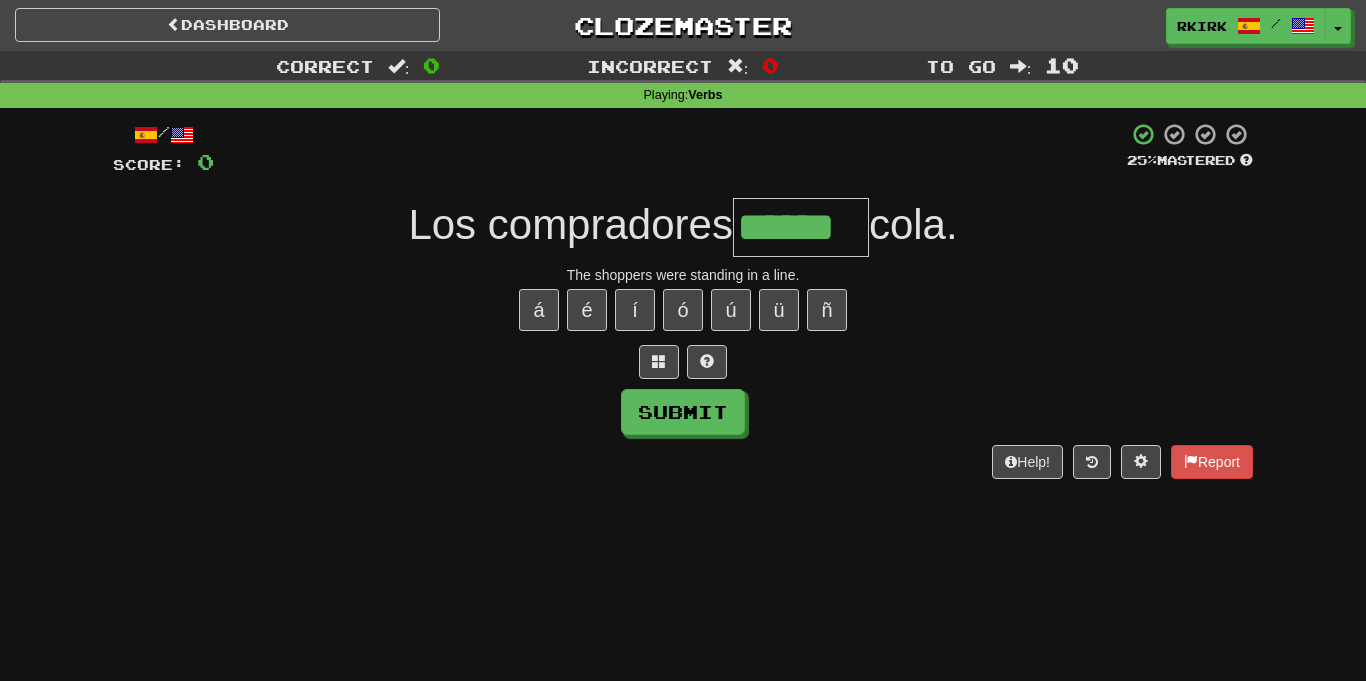 type on "******" 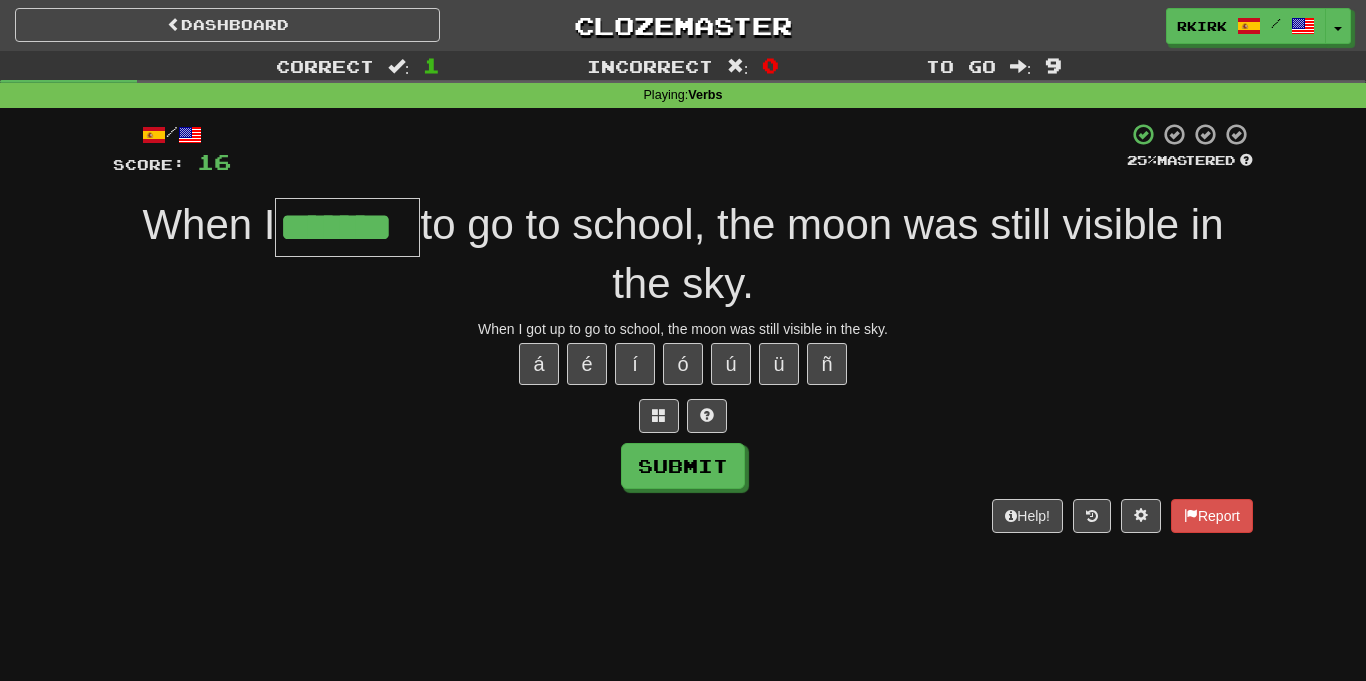 type on "*******" 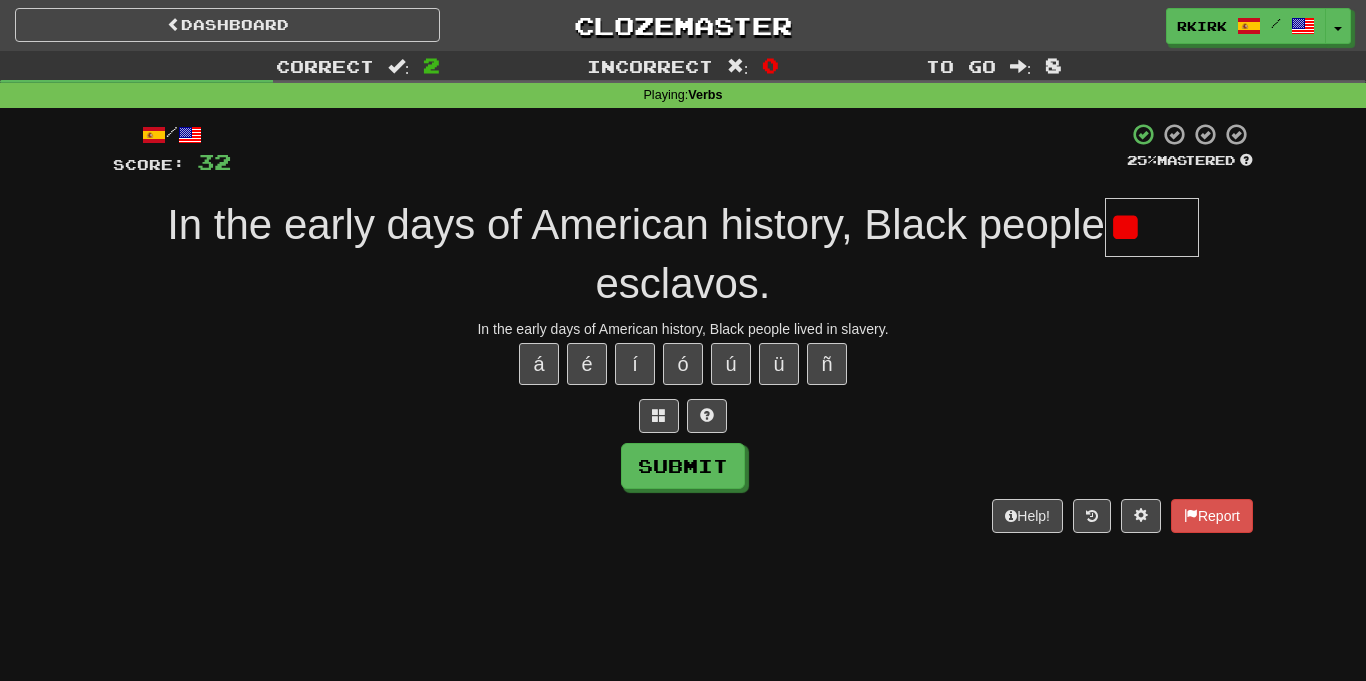 type on "*" 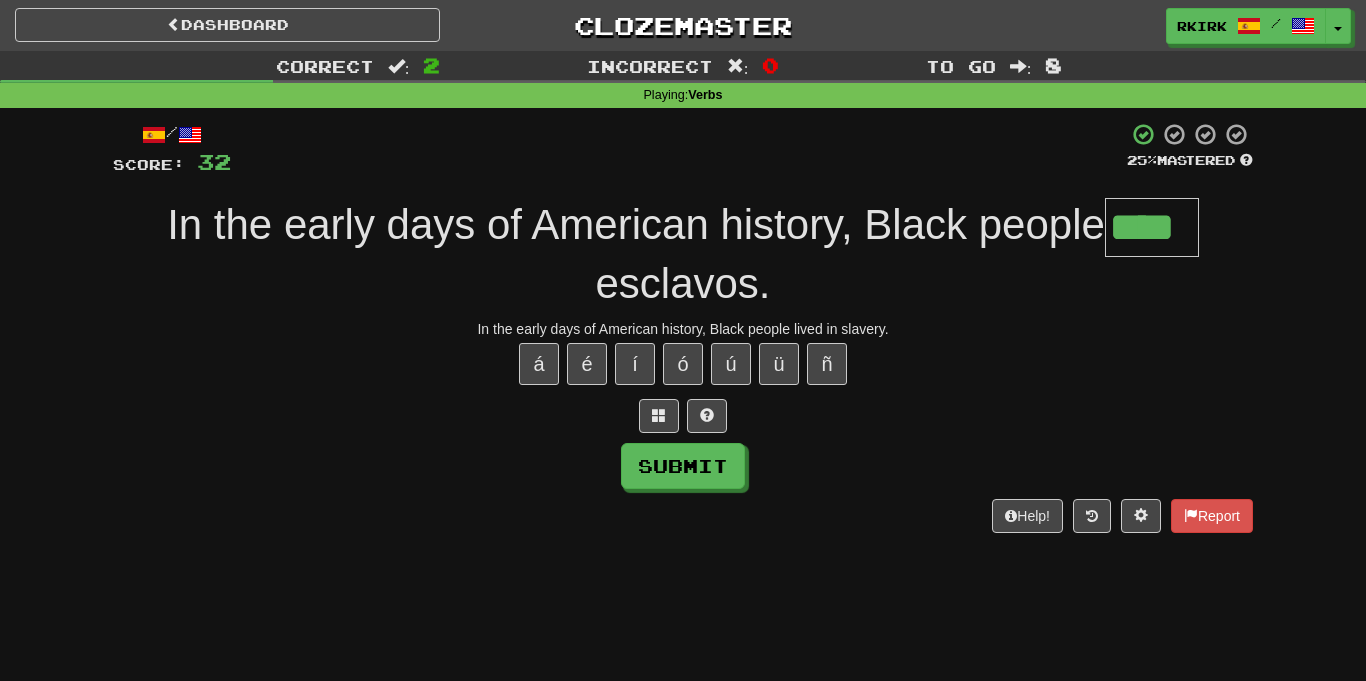 type on "****" 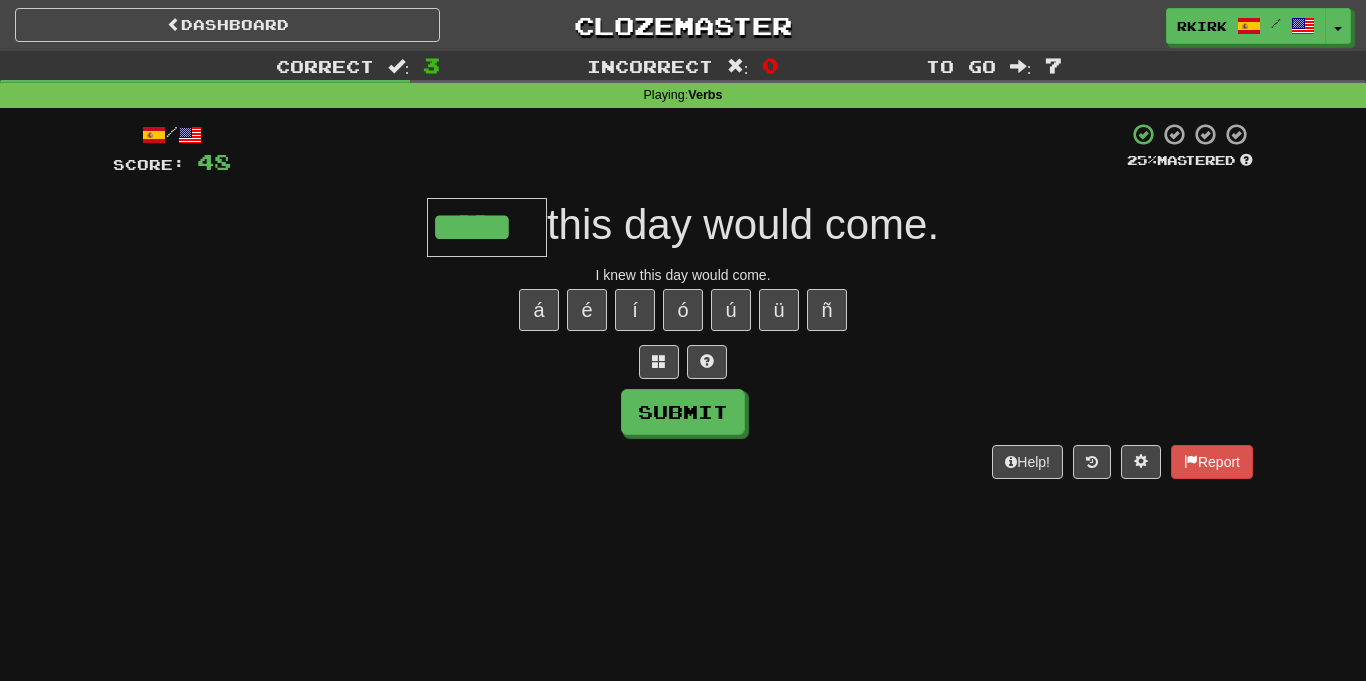 type on "*****" 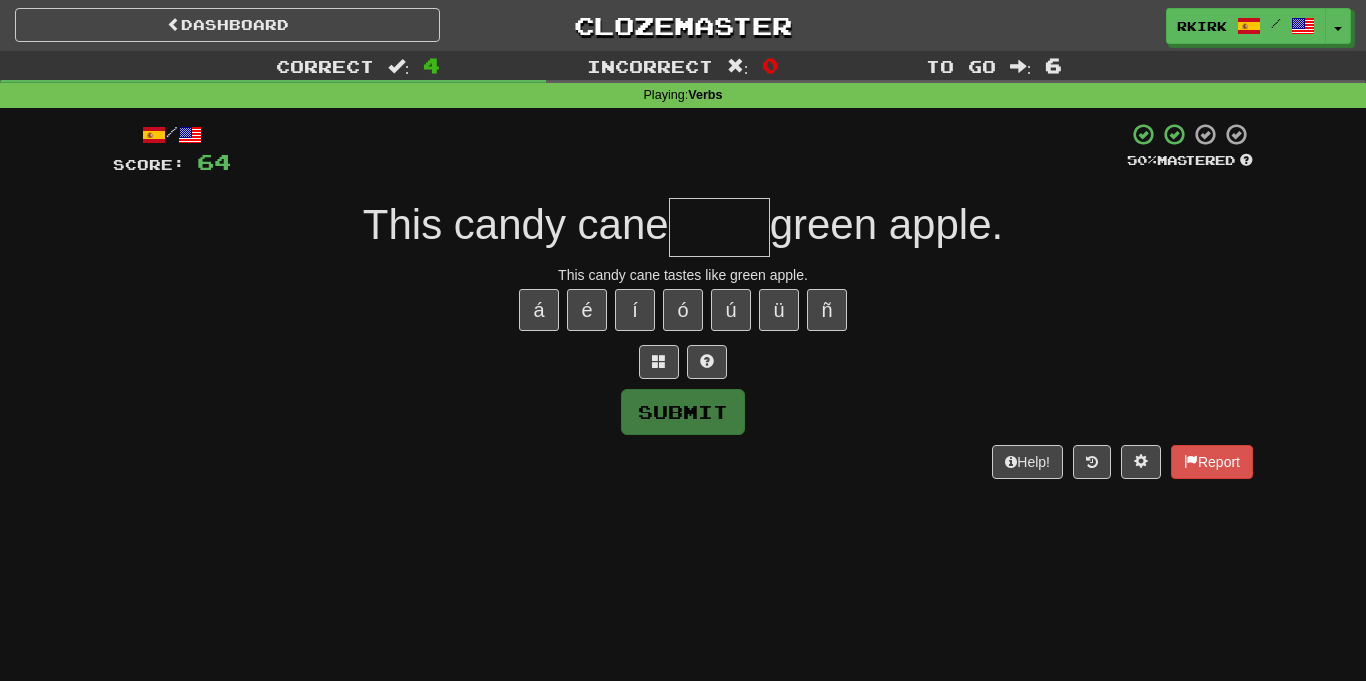 type on "*" 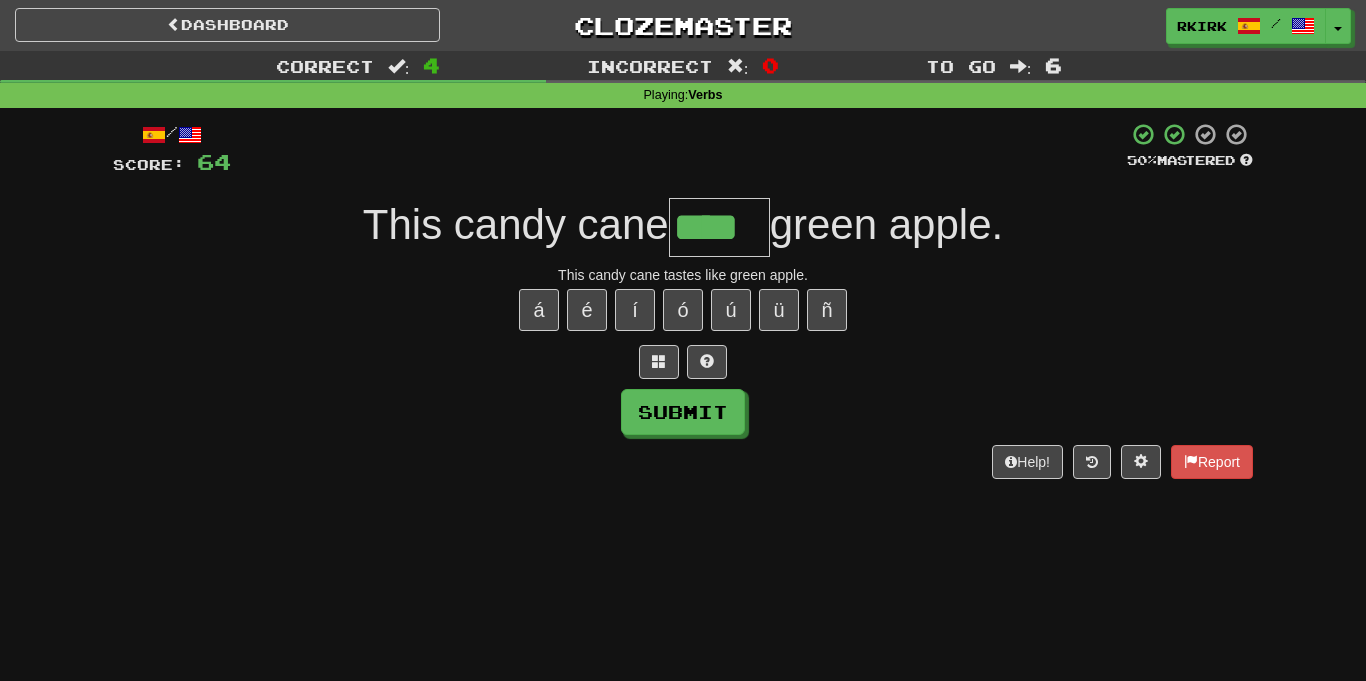 type on "****" 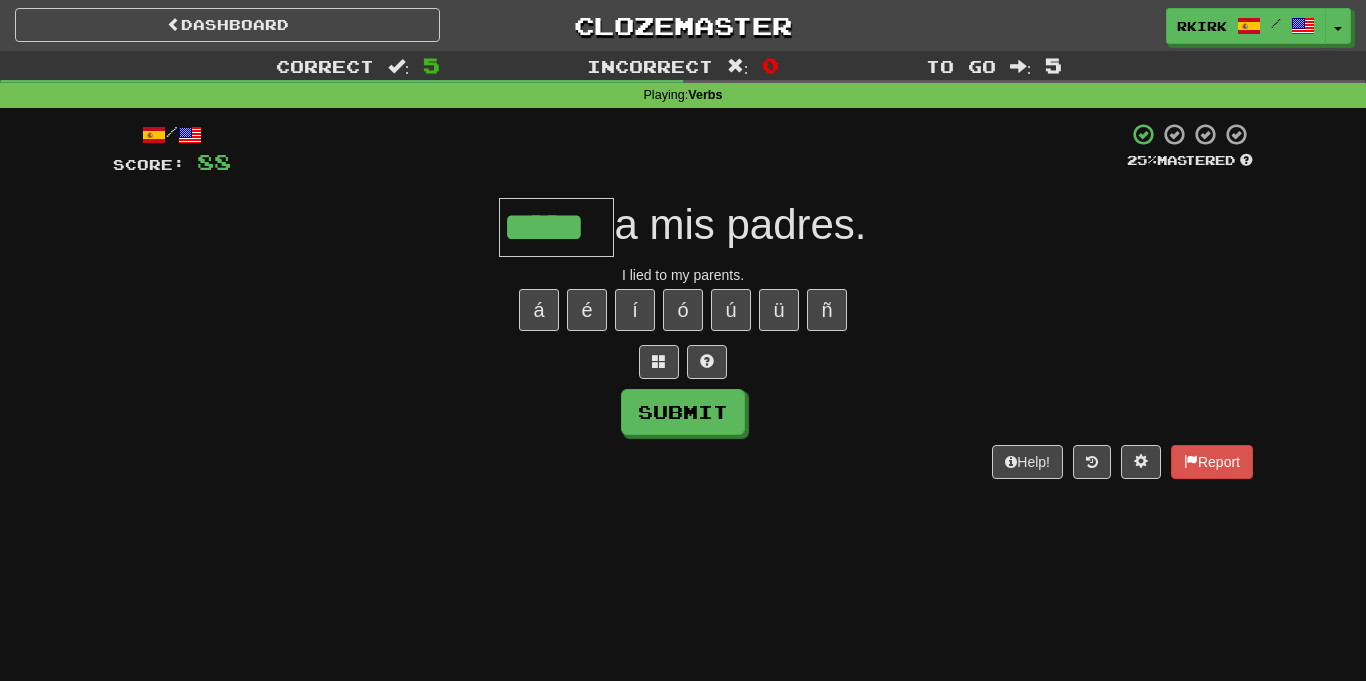 type on "*****" 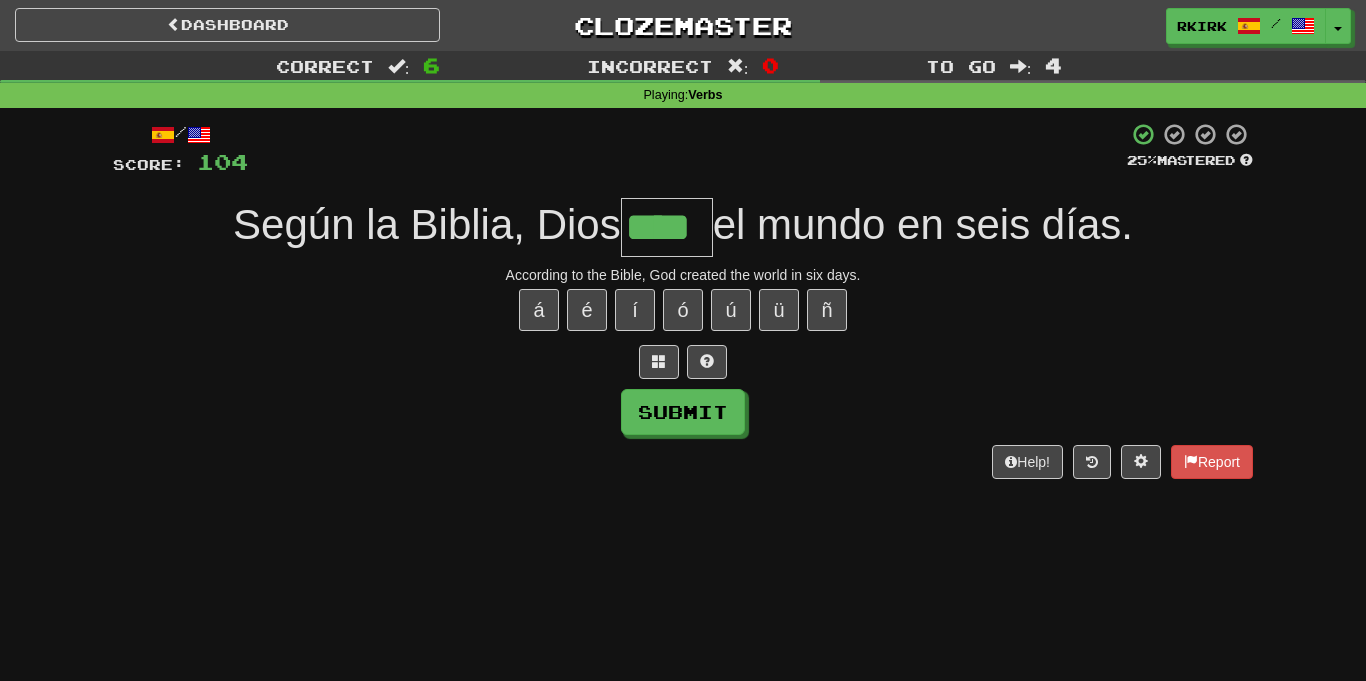 type on "****" 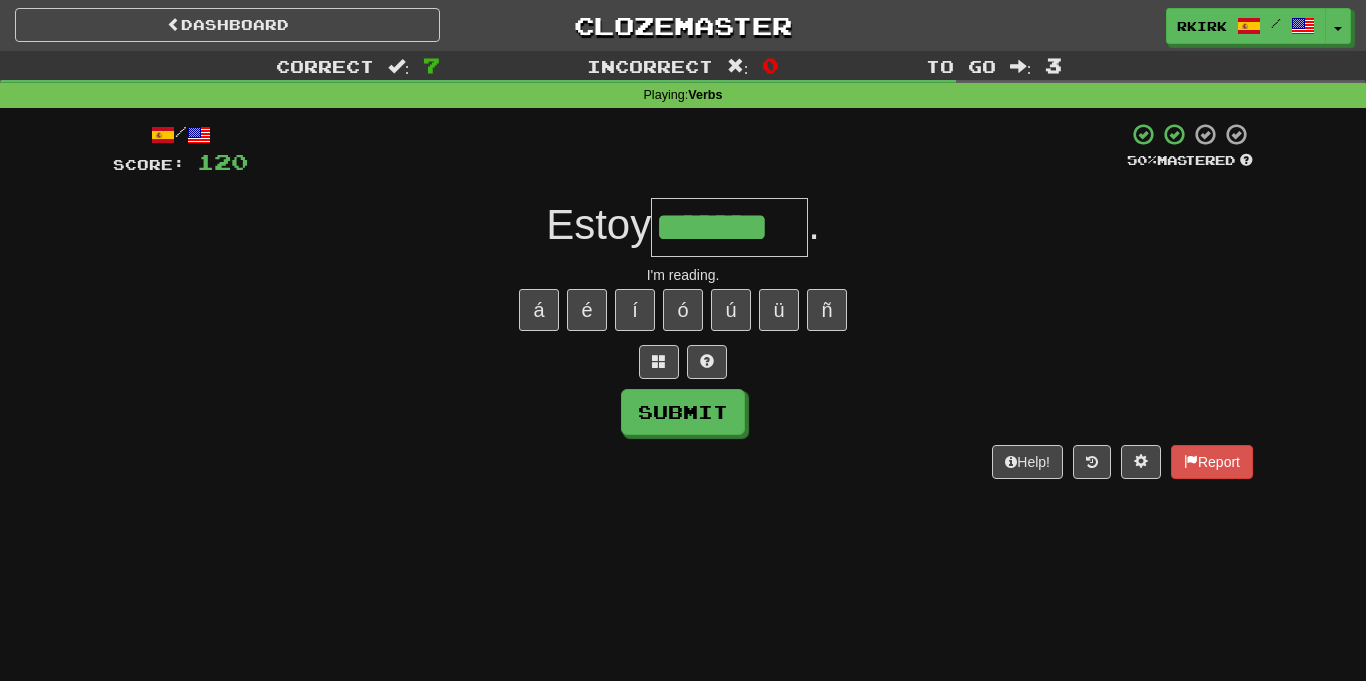 type on "*******" 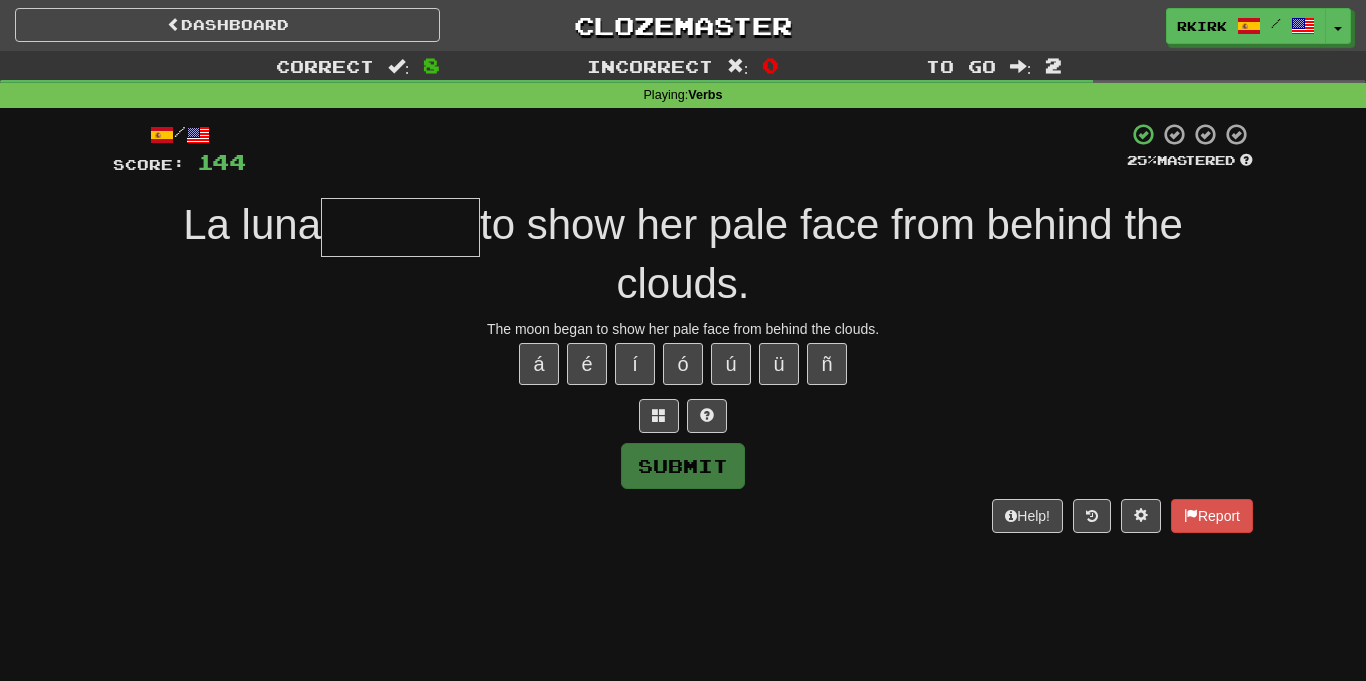type on "*" 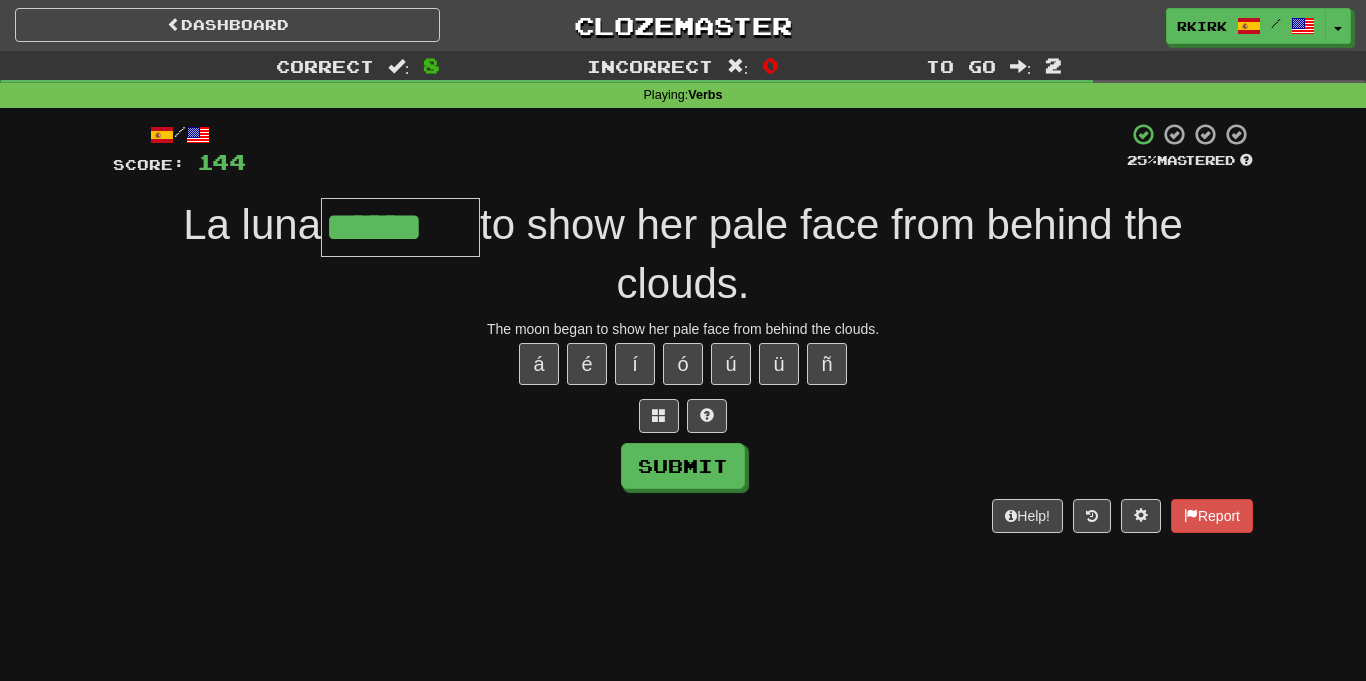 type on "******" 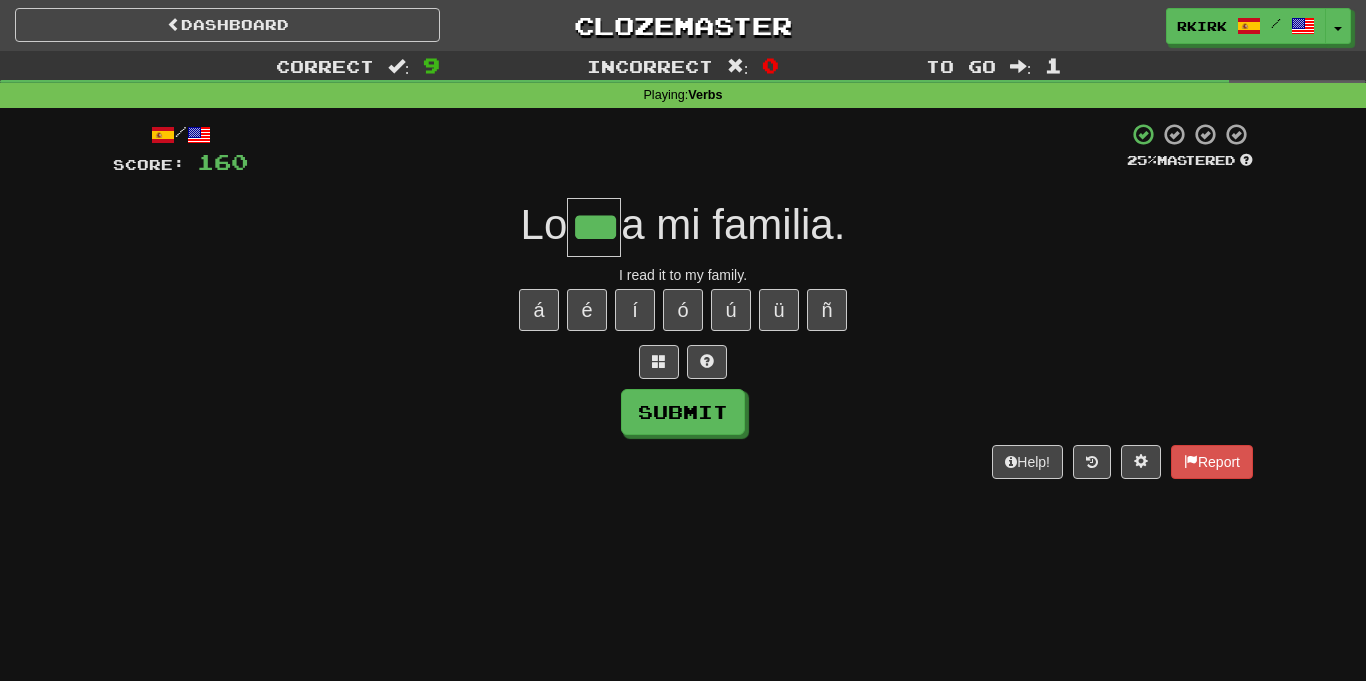 type on "***" 